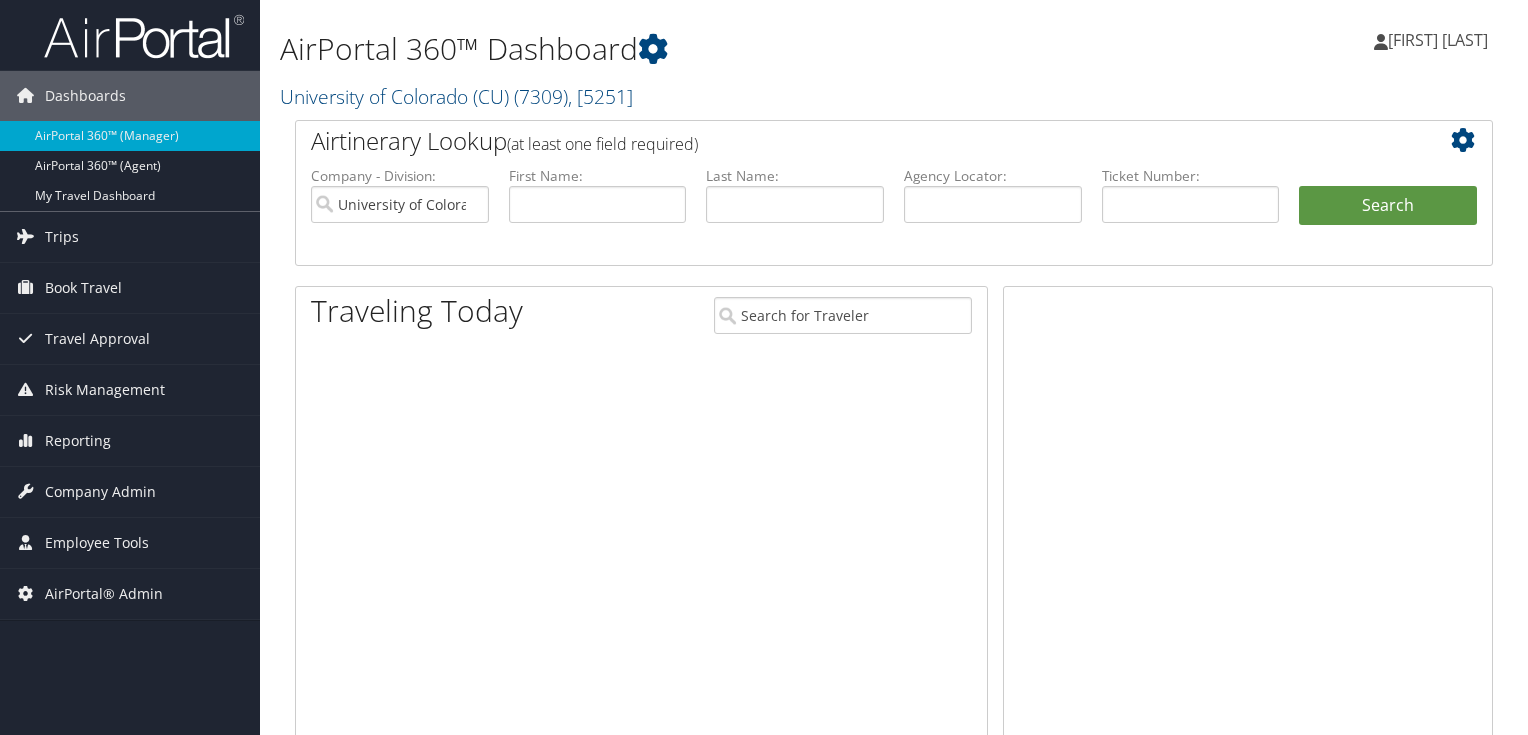 scroll, scrollTop: 0, scrollLeft: 0, axis: both 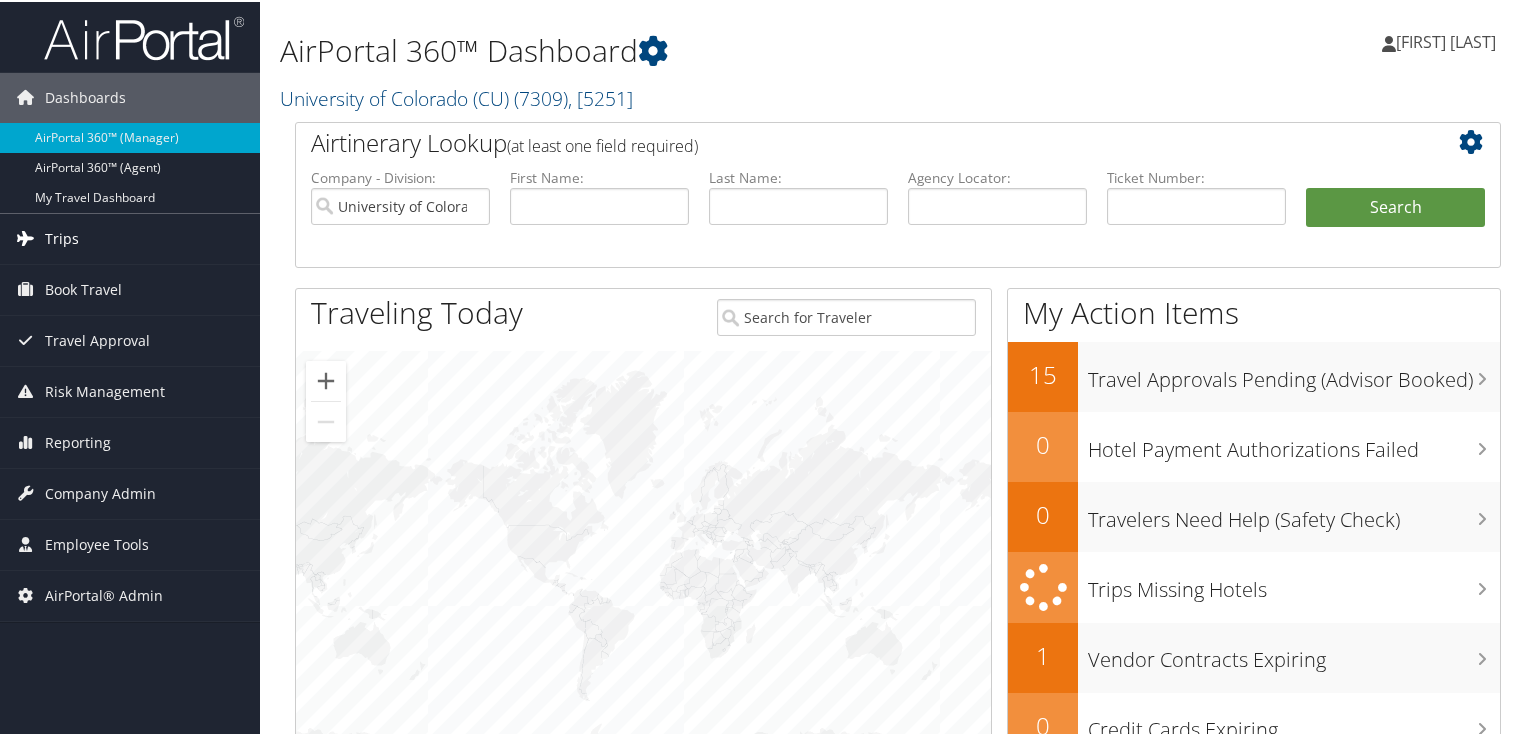 click on "Trips" at bounding box center (62, 237) 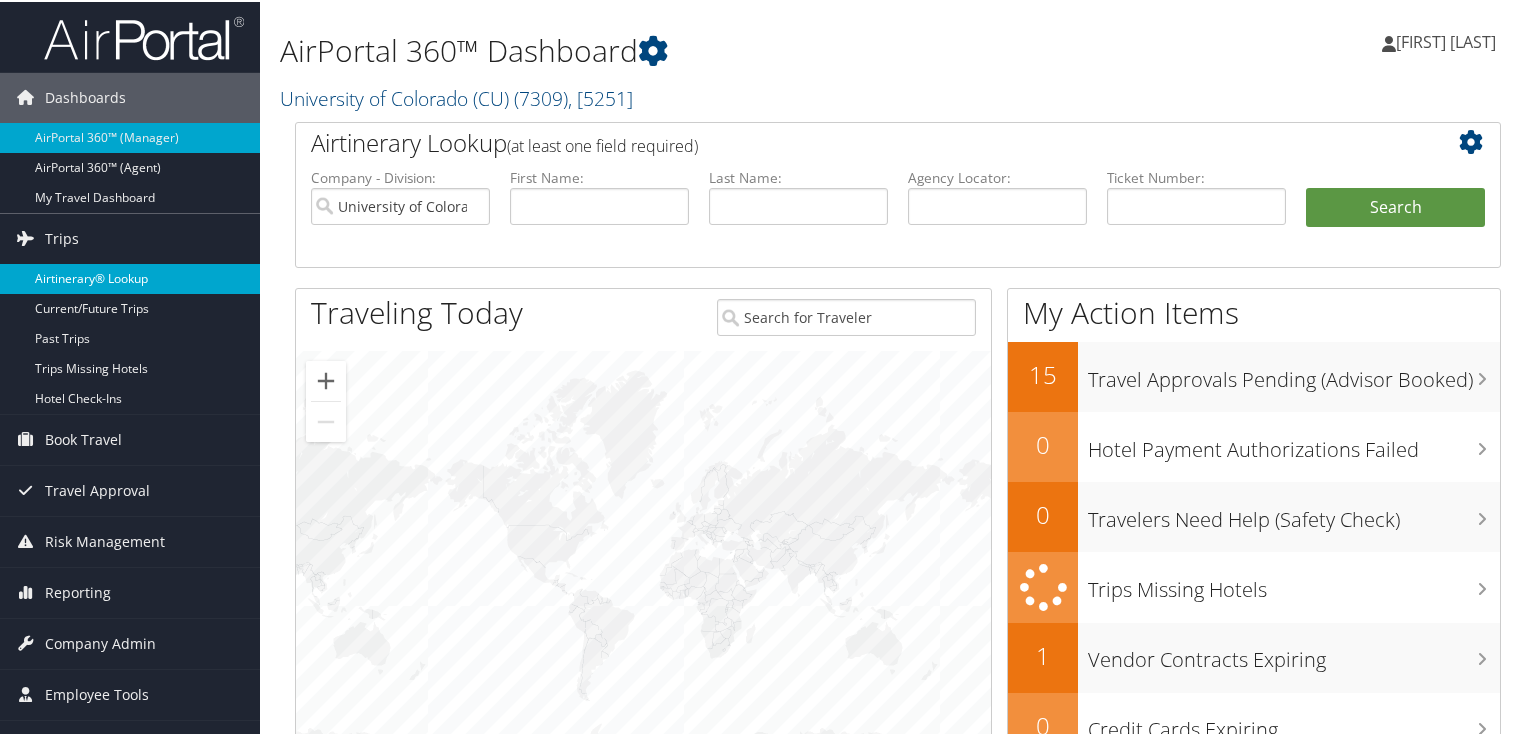click on "Airtinerary® Lookup" at bounding box center (130, 277) 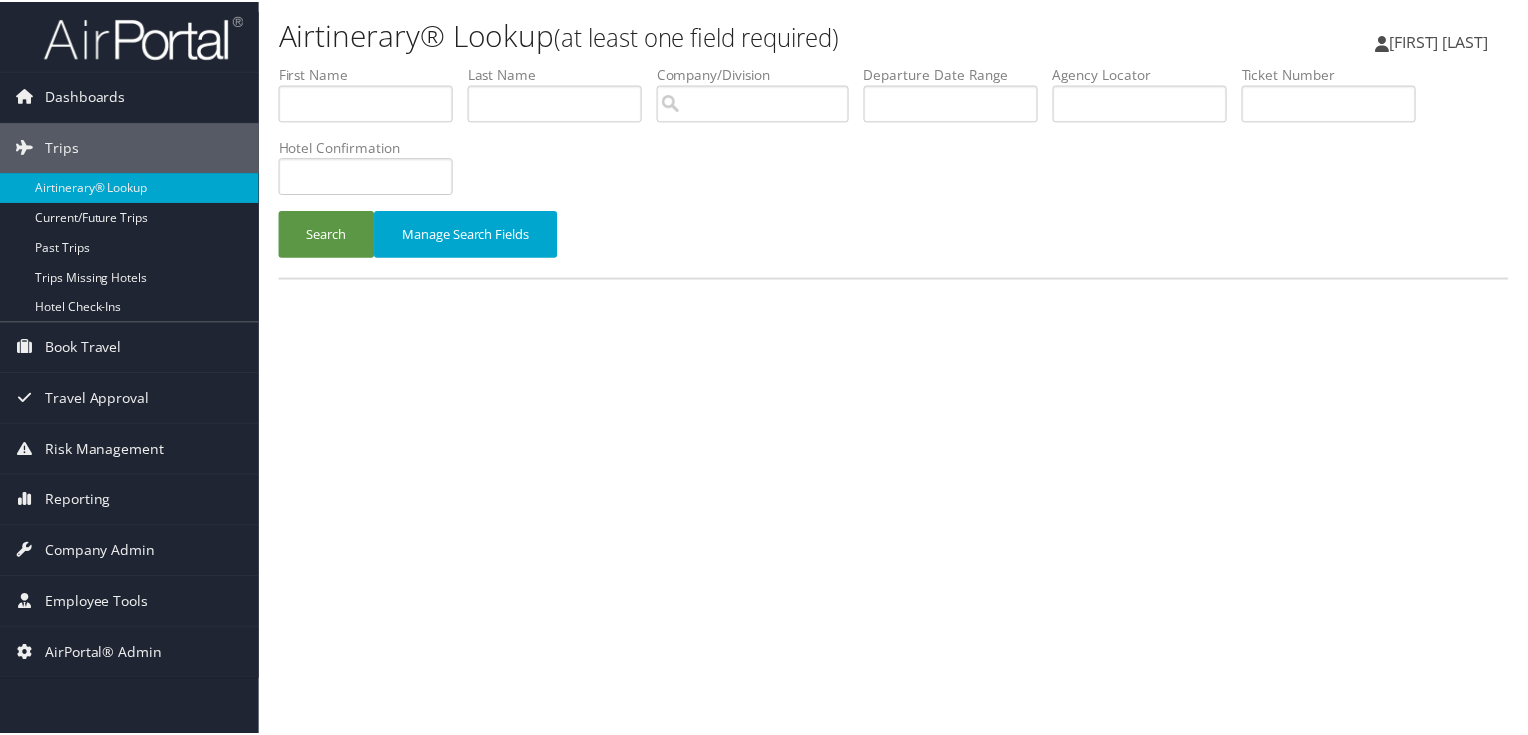 scroll, scrollTop: 0, scrollLeft: 0, axis: both 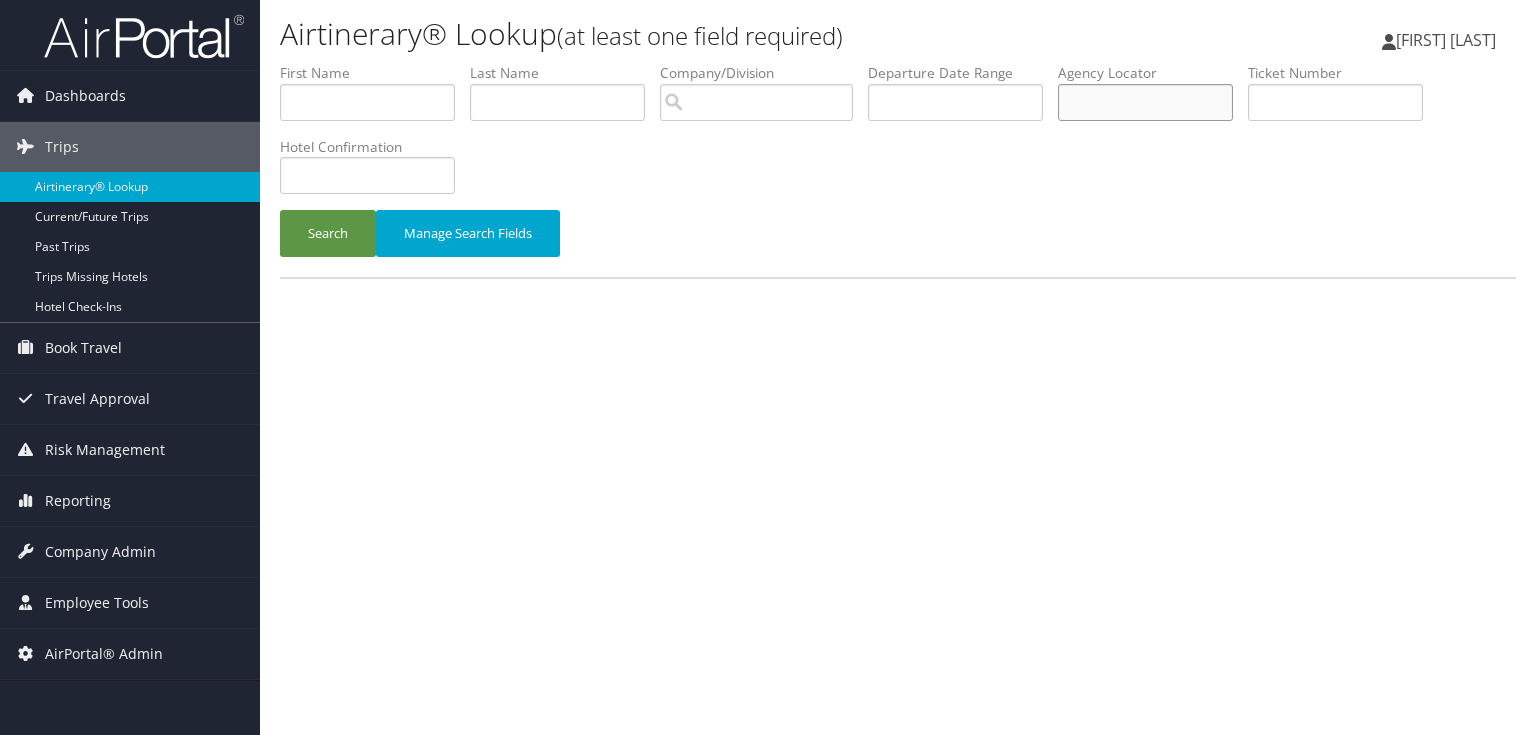 click at bounding box center (1145, 102) 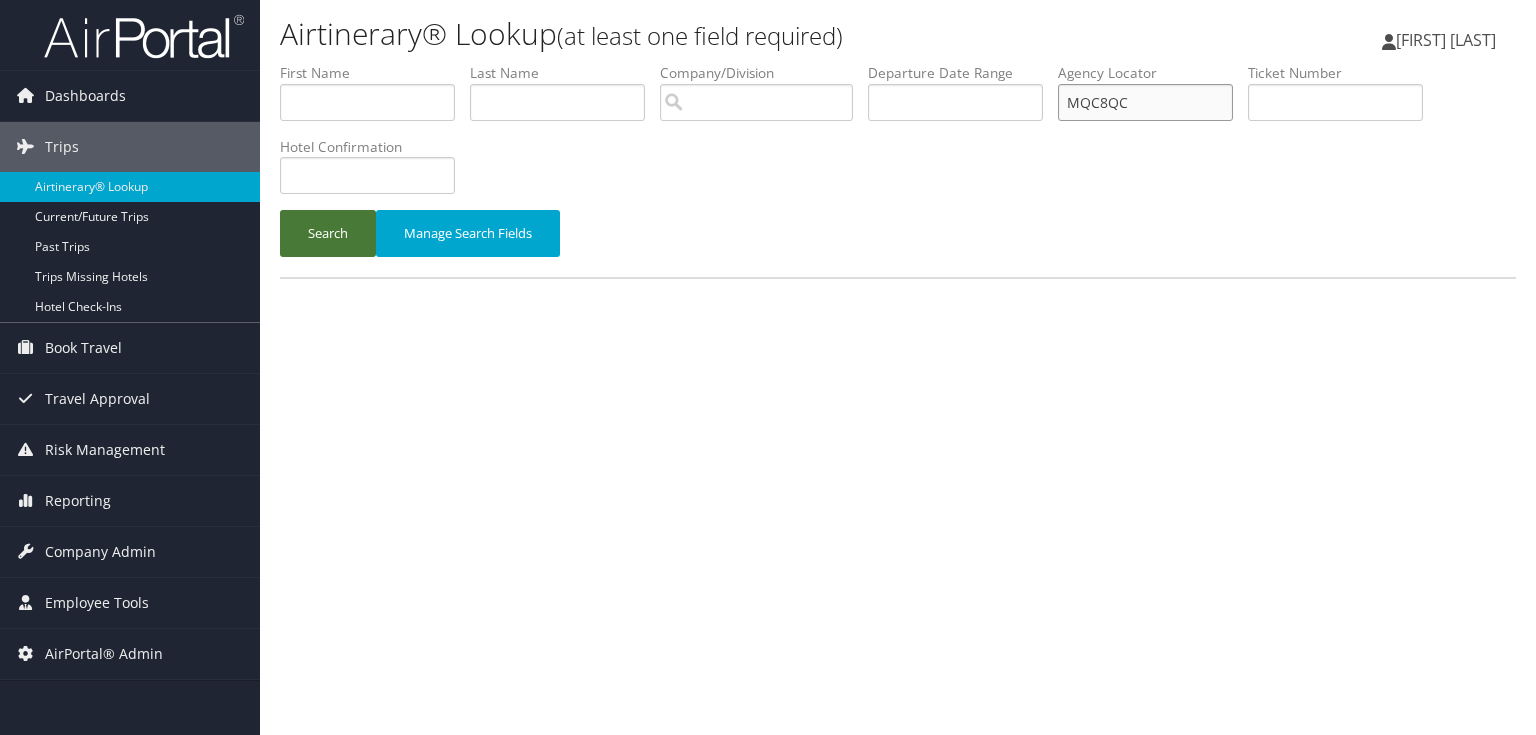 type on "MQC8QC" 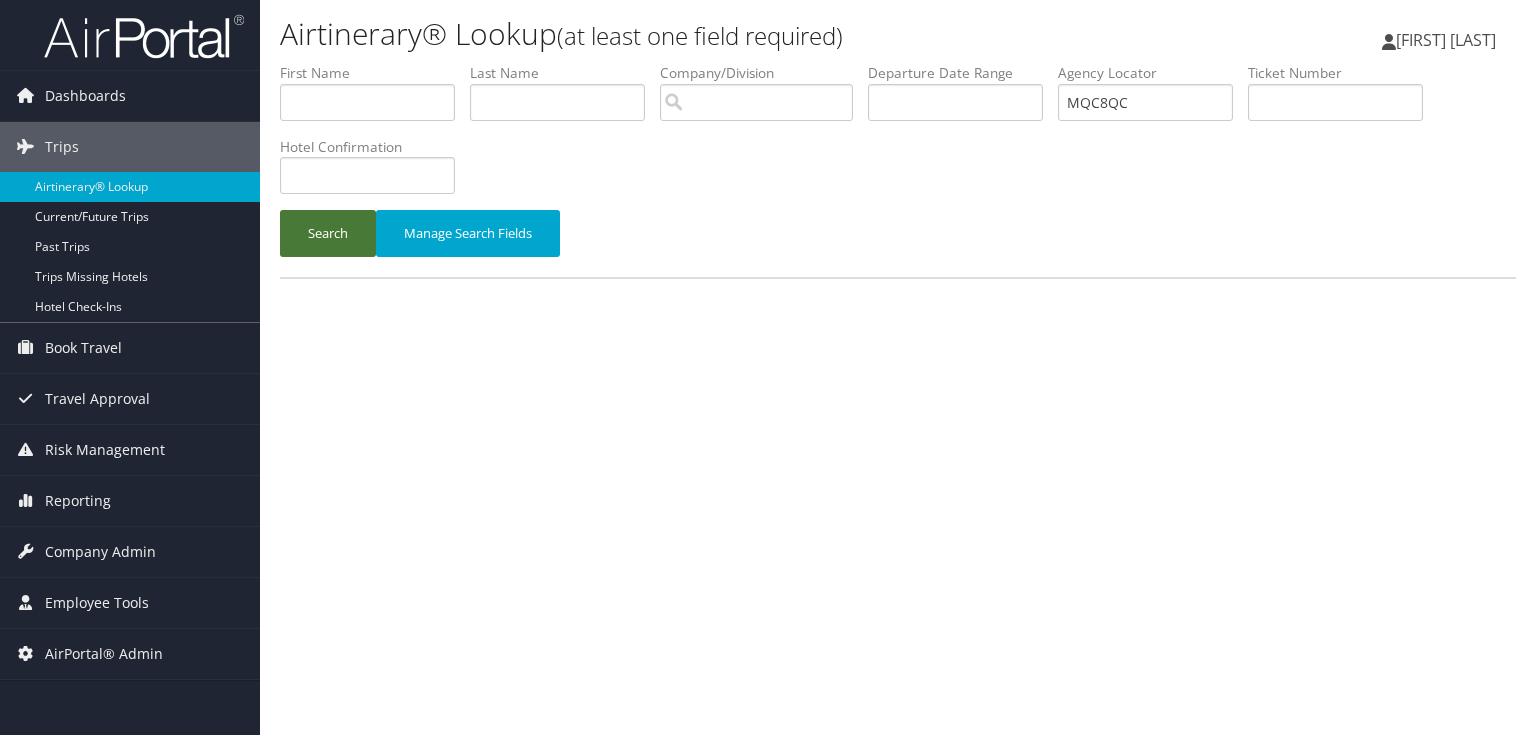 click on "Search" at bounding box center (328, 233) 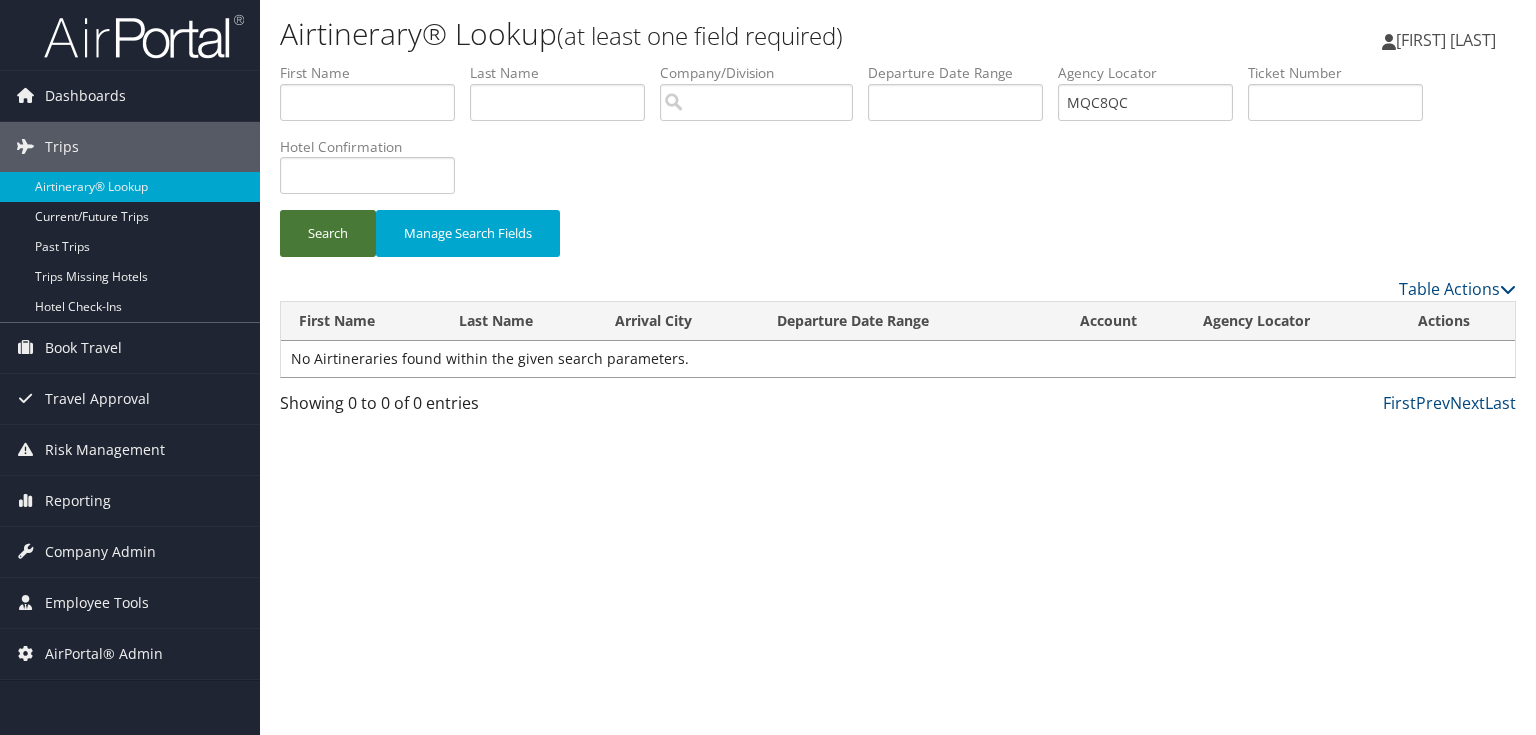 click on "Search" at bounding box center [328, 233] 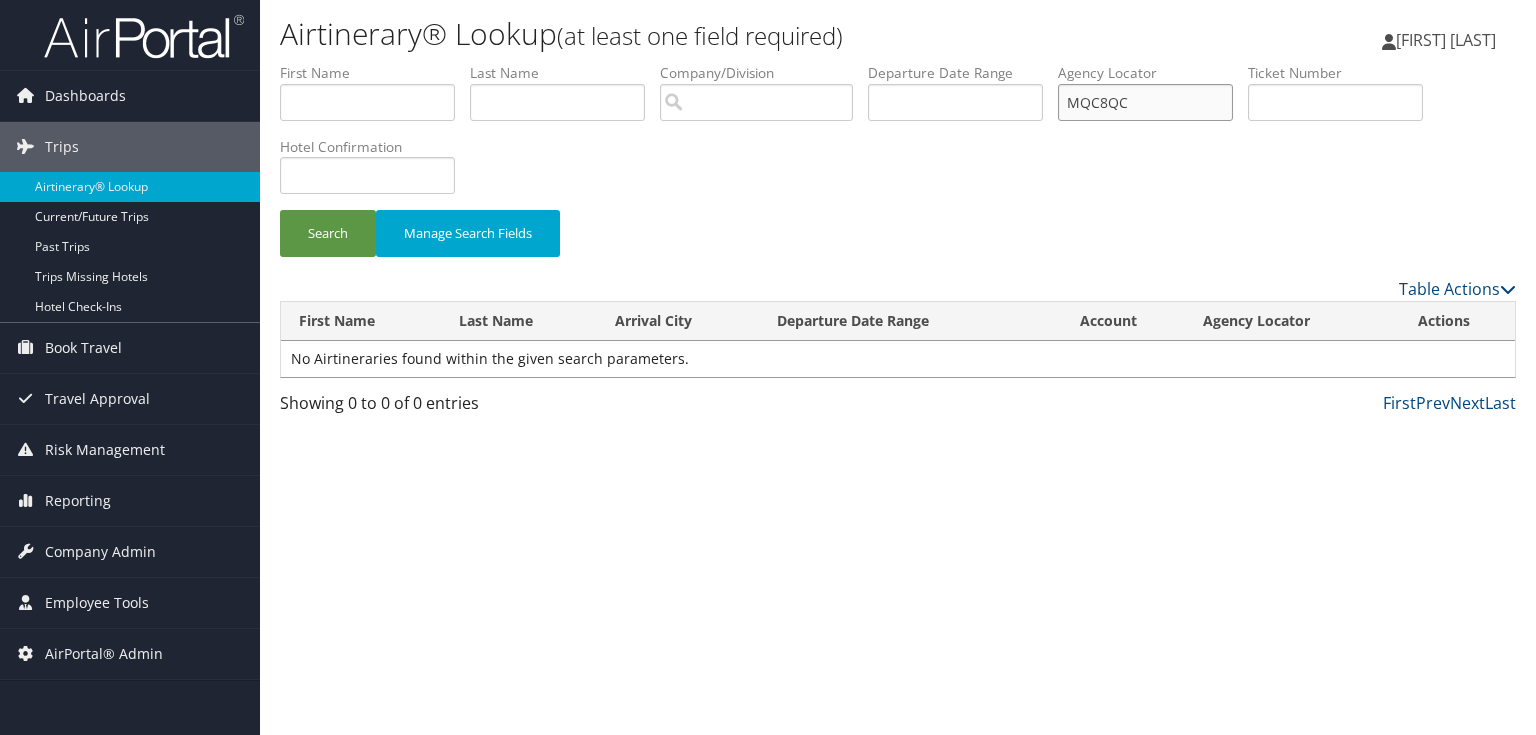 drag, startPoint x: 972, startPoint y: 104, endPoint x: 947, endPoint y: 104, distance: 25 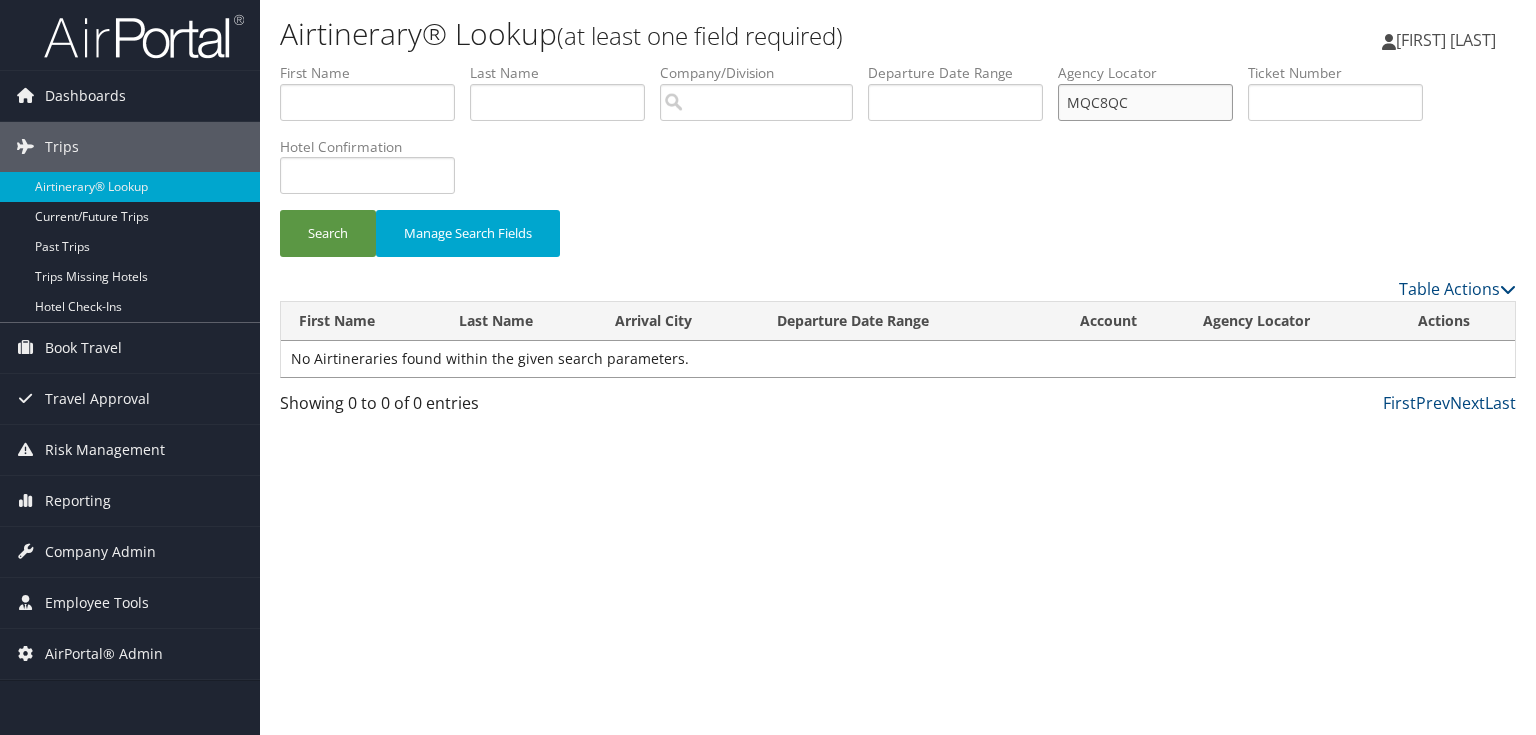 click on "First Name Last Name Departure City Arrival City Company/Division Airport/City Code Departure Date Range Agency Locator MQC8QC Ticket Number Ticketing Date Invoice Number Flight Number Agent Name Air Confirmation Hotel Confirmation Credit Card - Last 4 Digits Airline Car Rental Chain Hotel Chain Rail Vendor Authorization Billable Client Code Cost Center Department Explanation Manager ID Project Purpose Region Traveler ID" at bounding box center [898, 63] 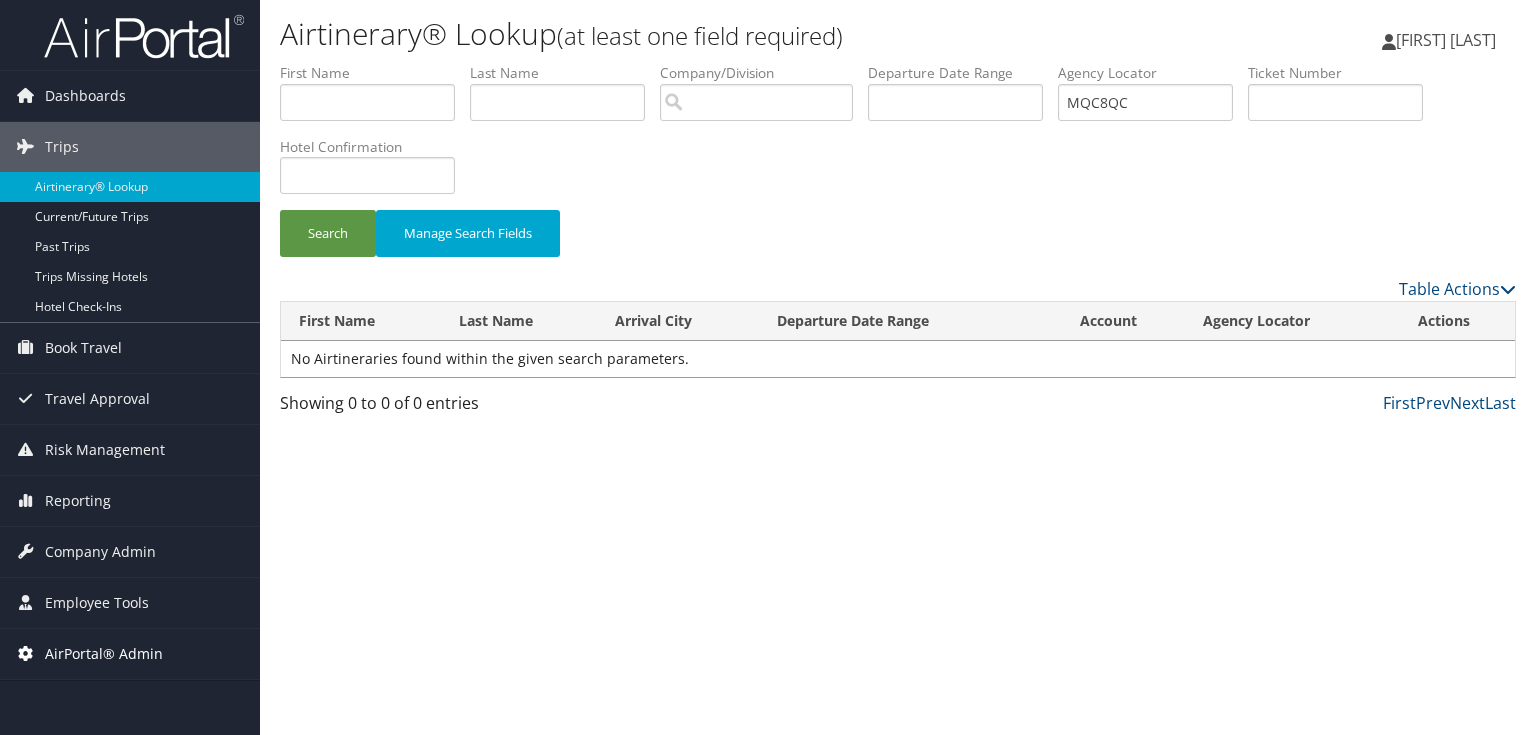 click on "AirPortal® Admin" at bounding box center (104, 654) 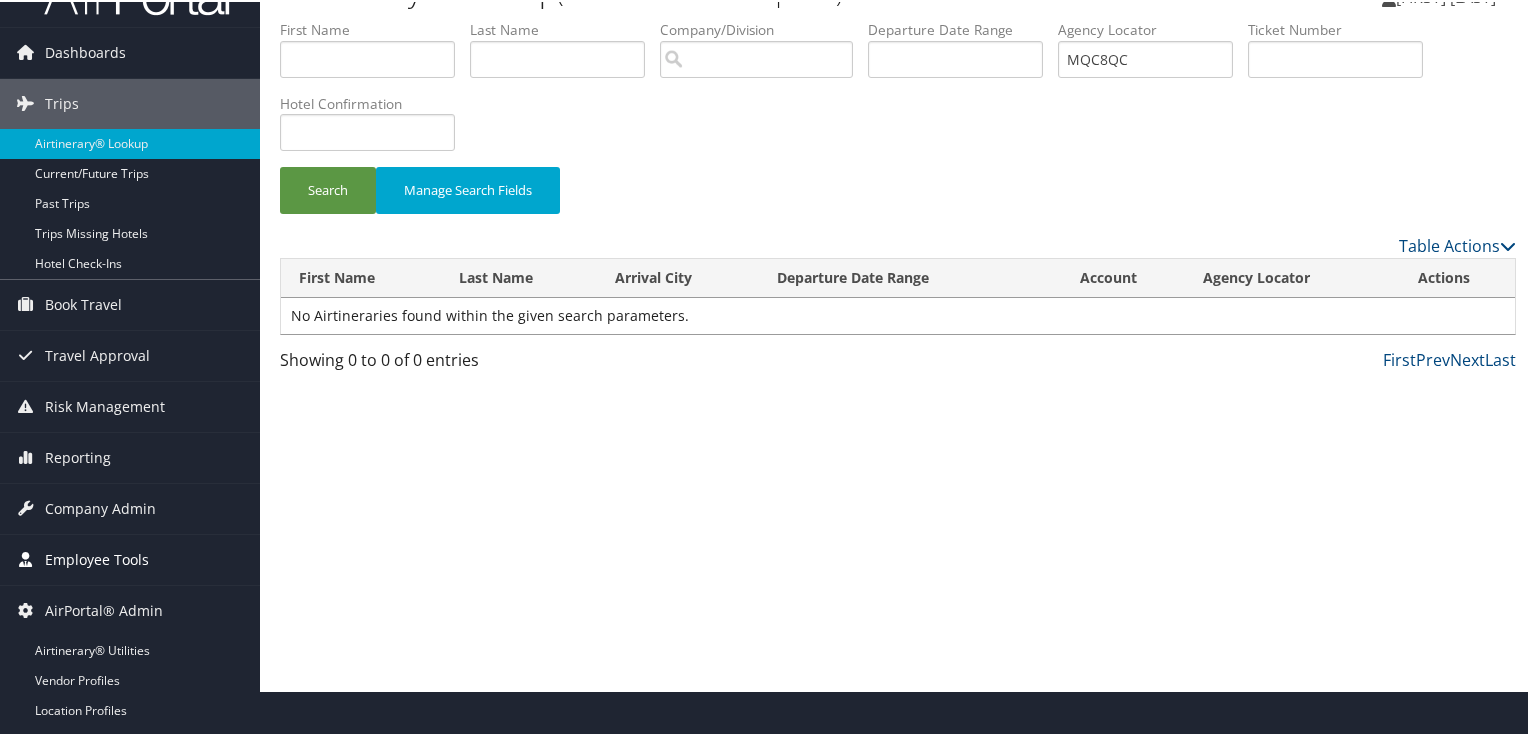 scroll, scrollTop: 92, scrollLeft: 0, axis: vertical 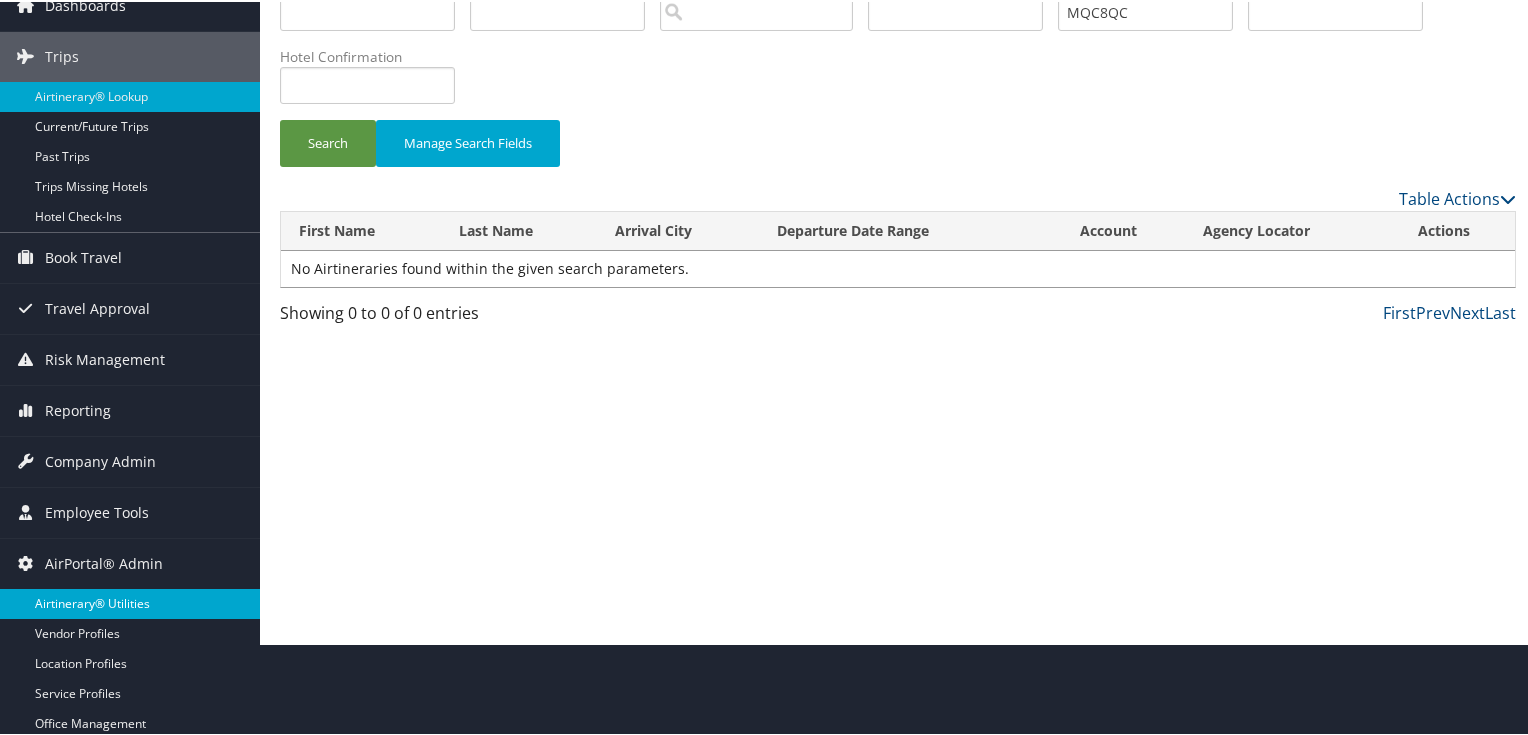 click on "Airtinerary® Utilities" at bounding box center (130, 602) 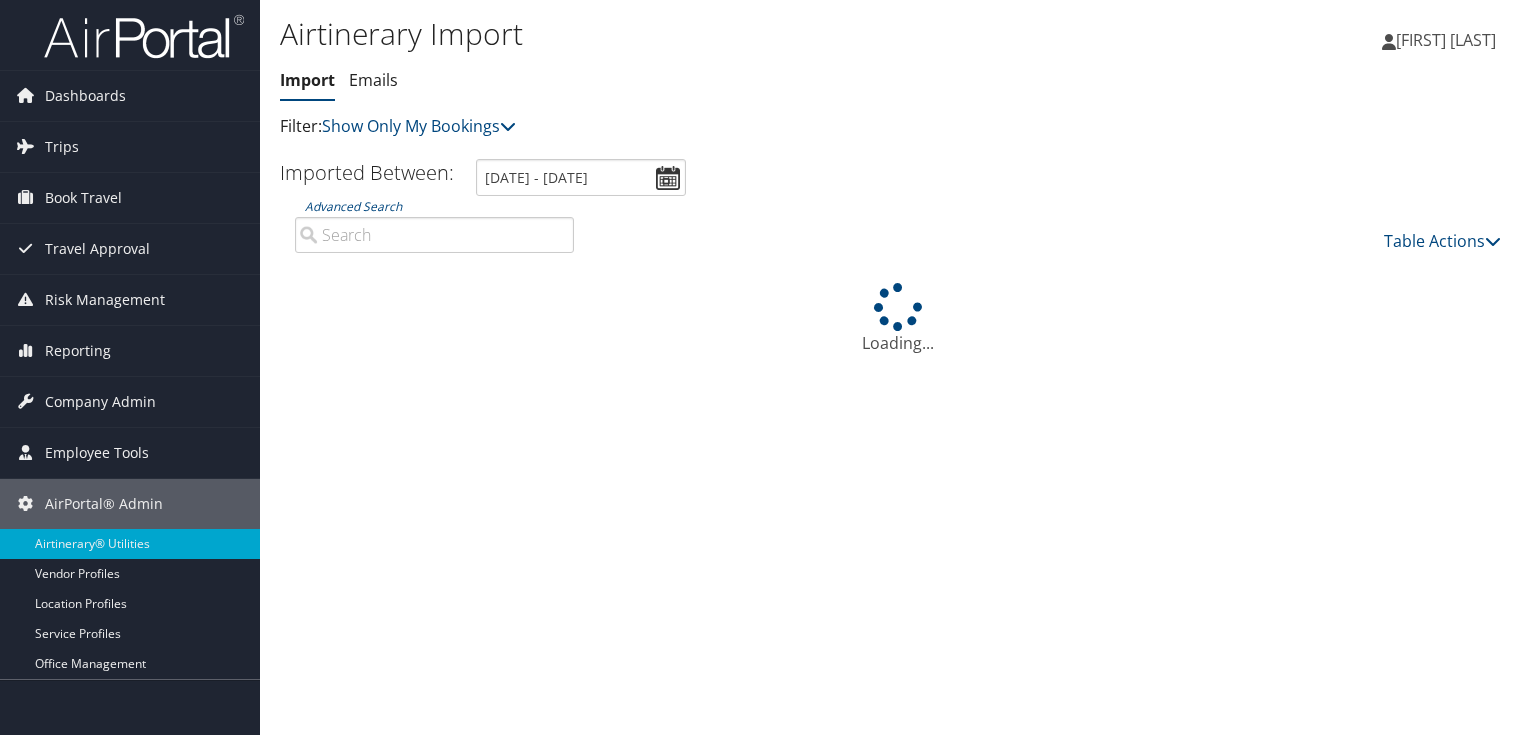 scroll, scrollTop: 0, scrollLeft: 0, axis: both 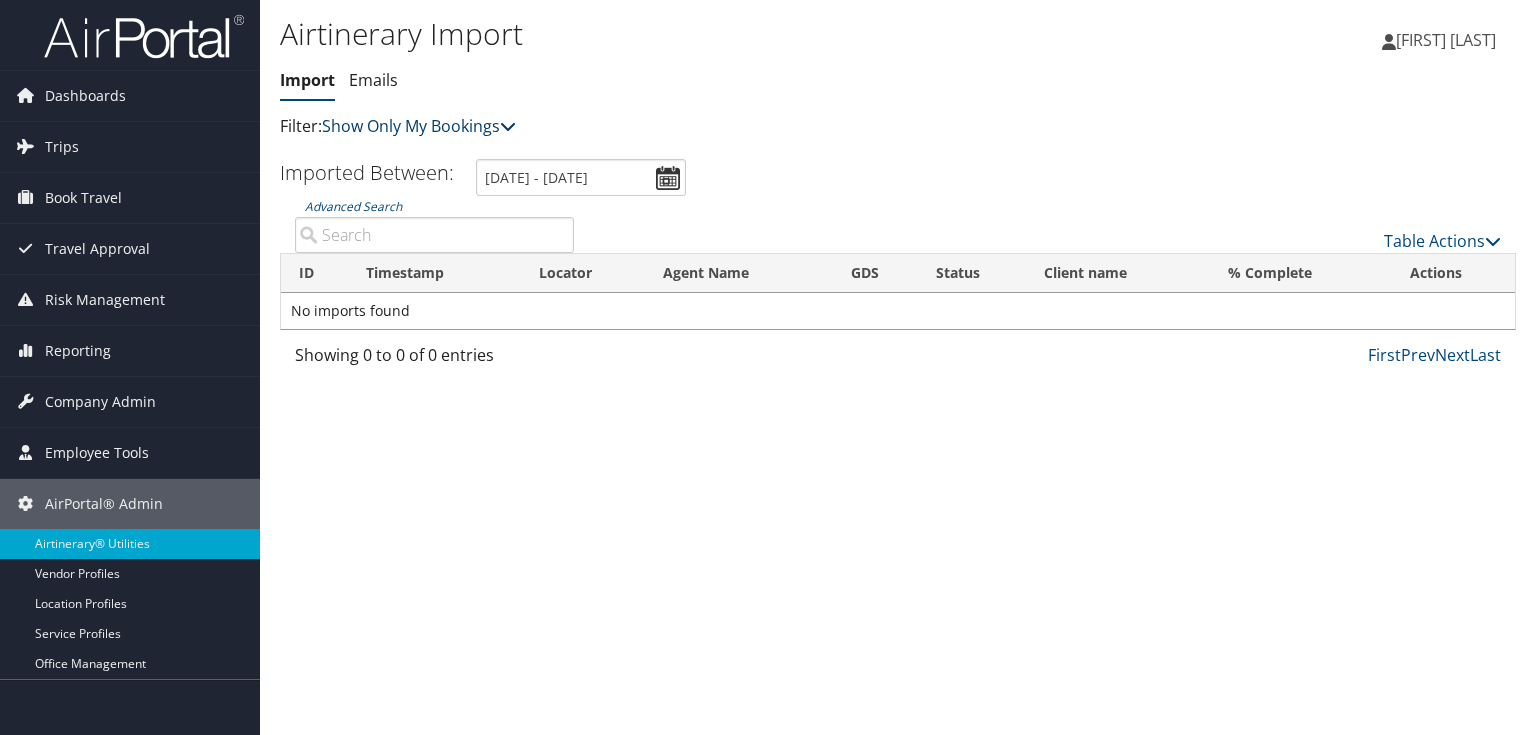 click at bounding box center (508, 126) 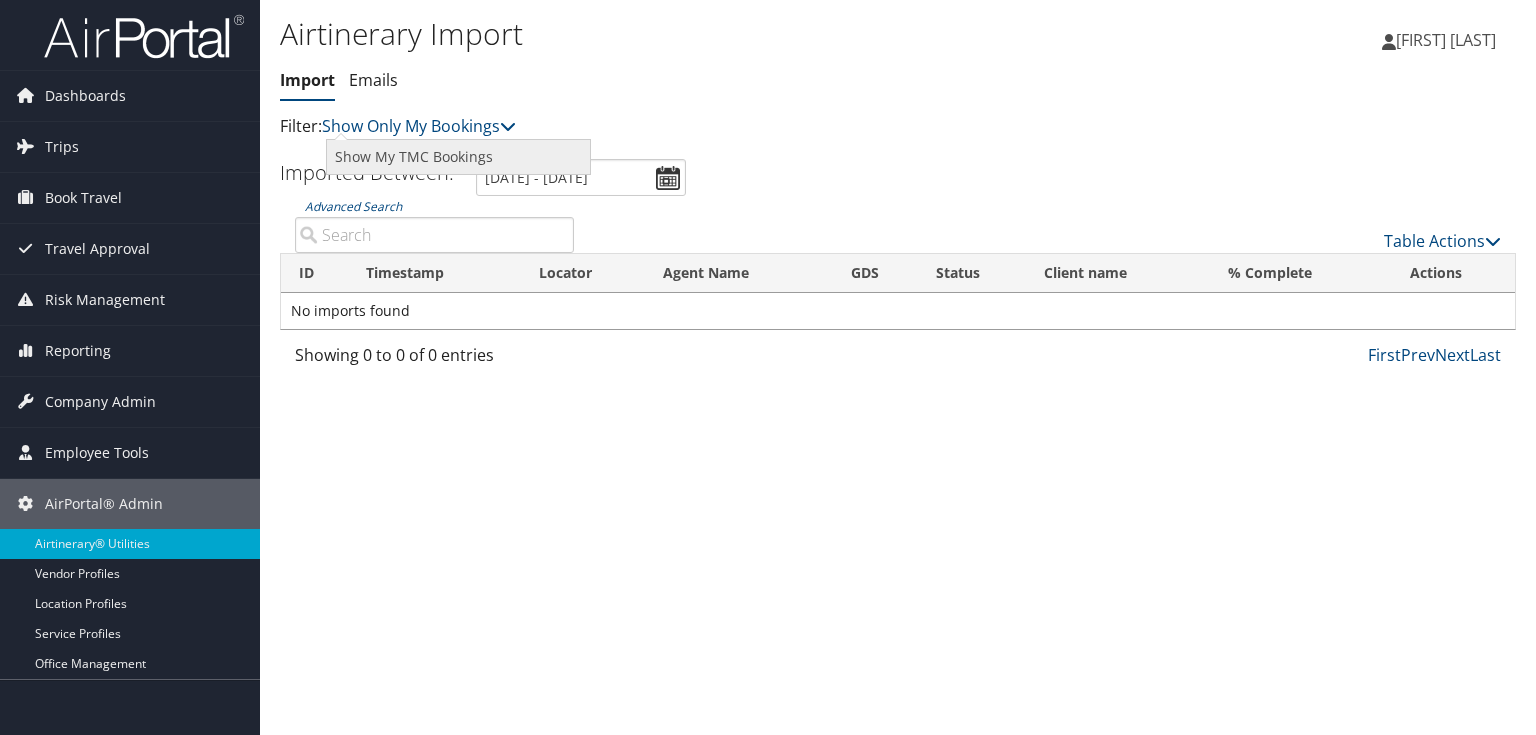 click on "Show My TMC Bookings" at bounding box center [458, 157] 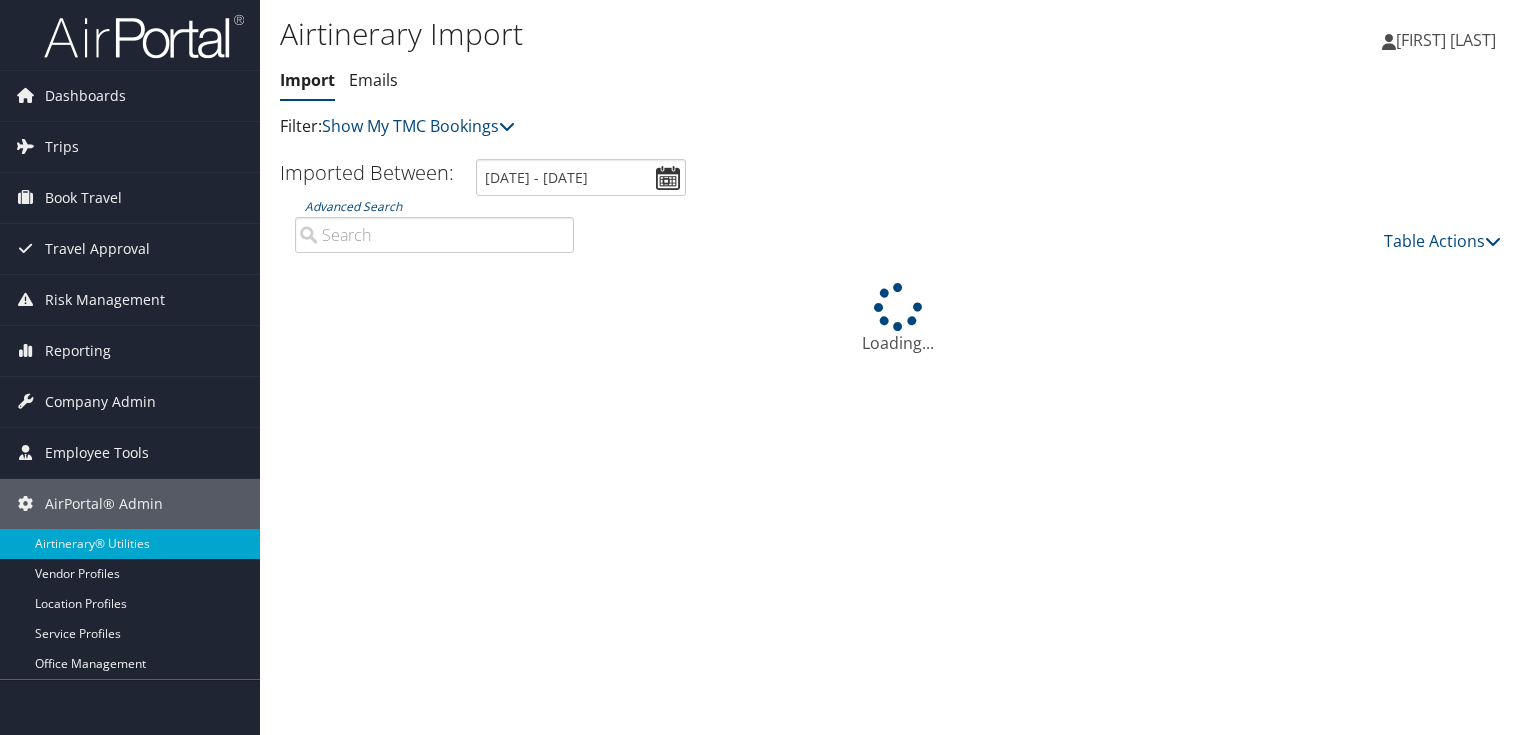 scroll, scrollTop: 0, scrollLeft: 0, axis: both 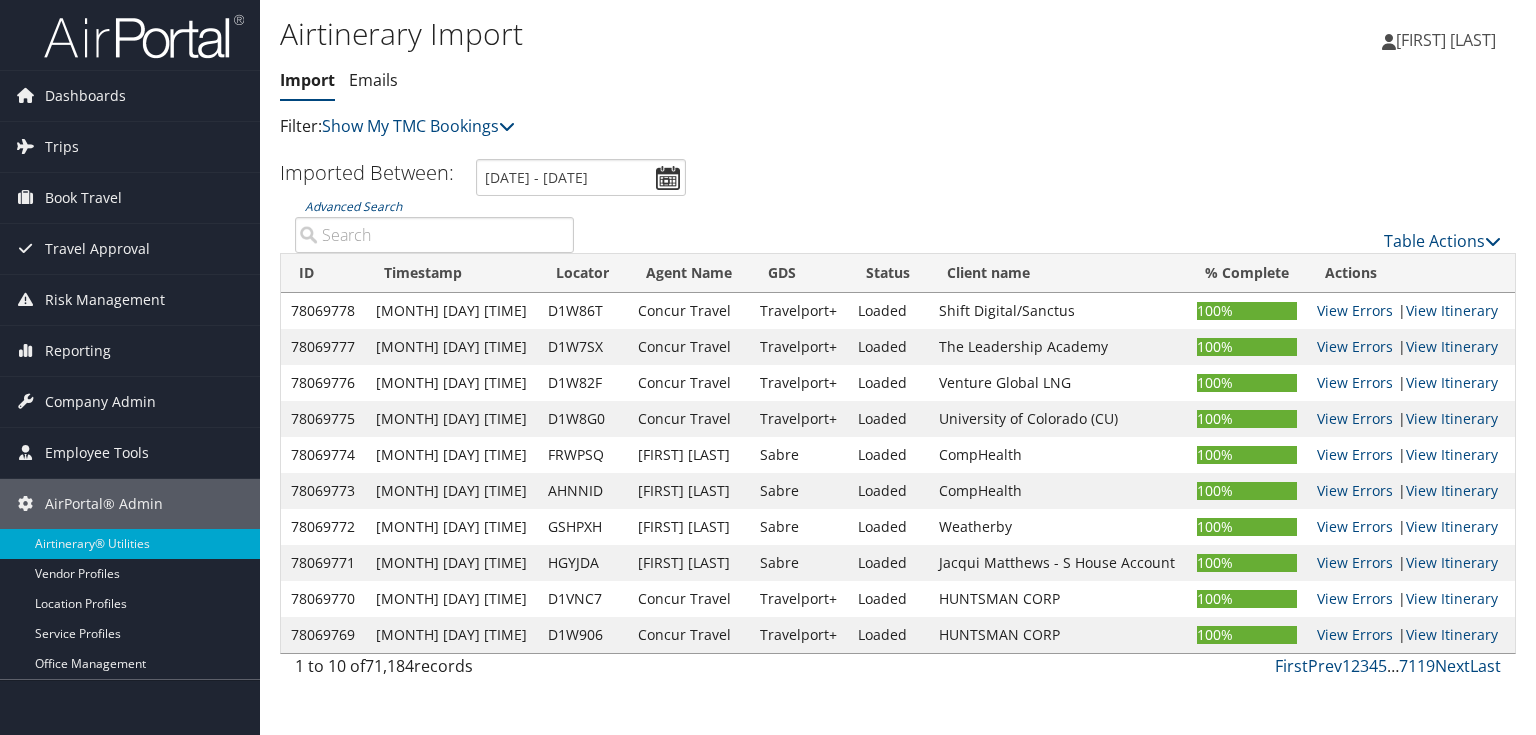click on "Advanced Search" at bounding box center [434, 235] 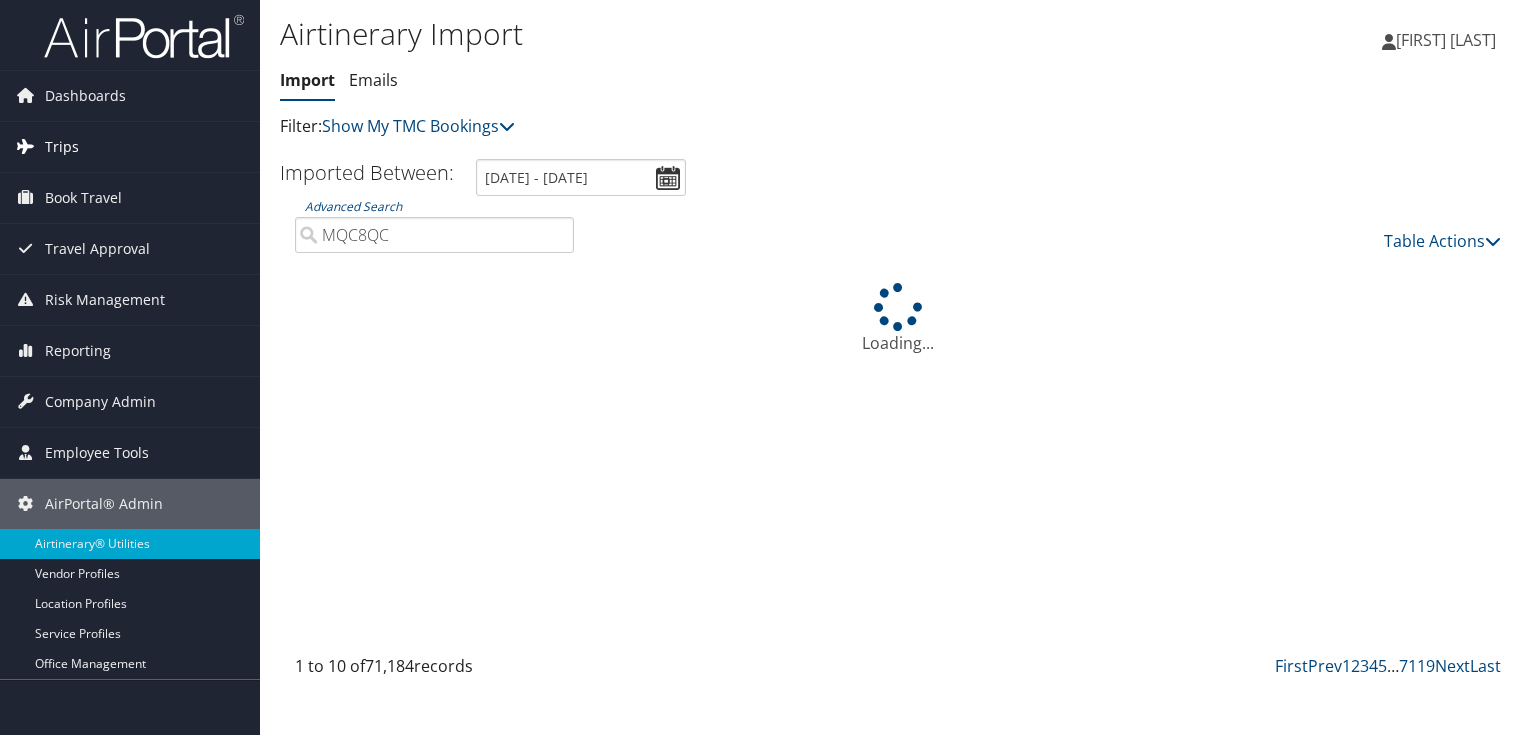 type on "MQC8QC" 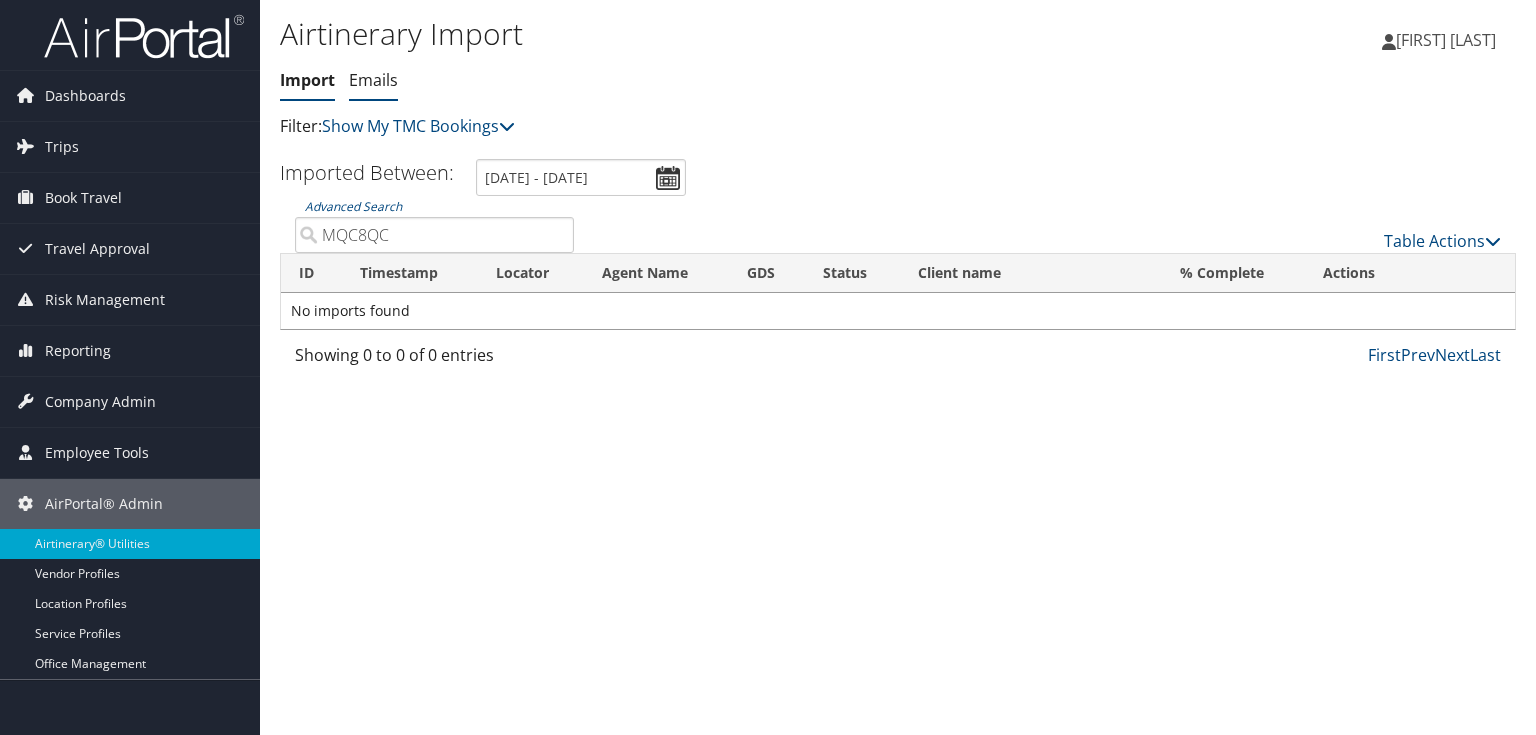 click on "Emails" at bounding box center [373, 80] 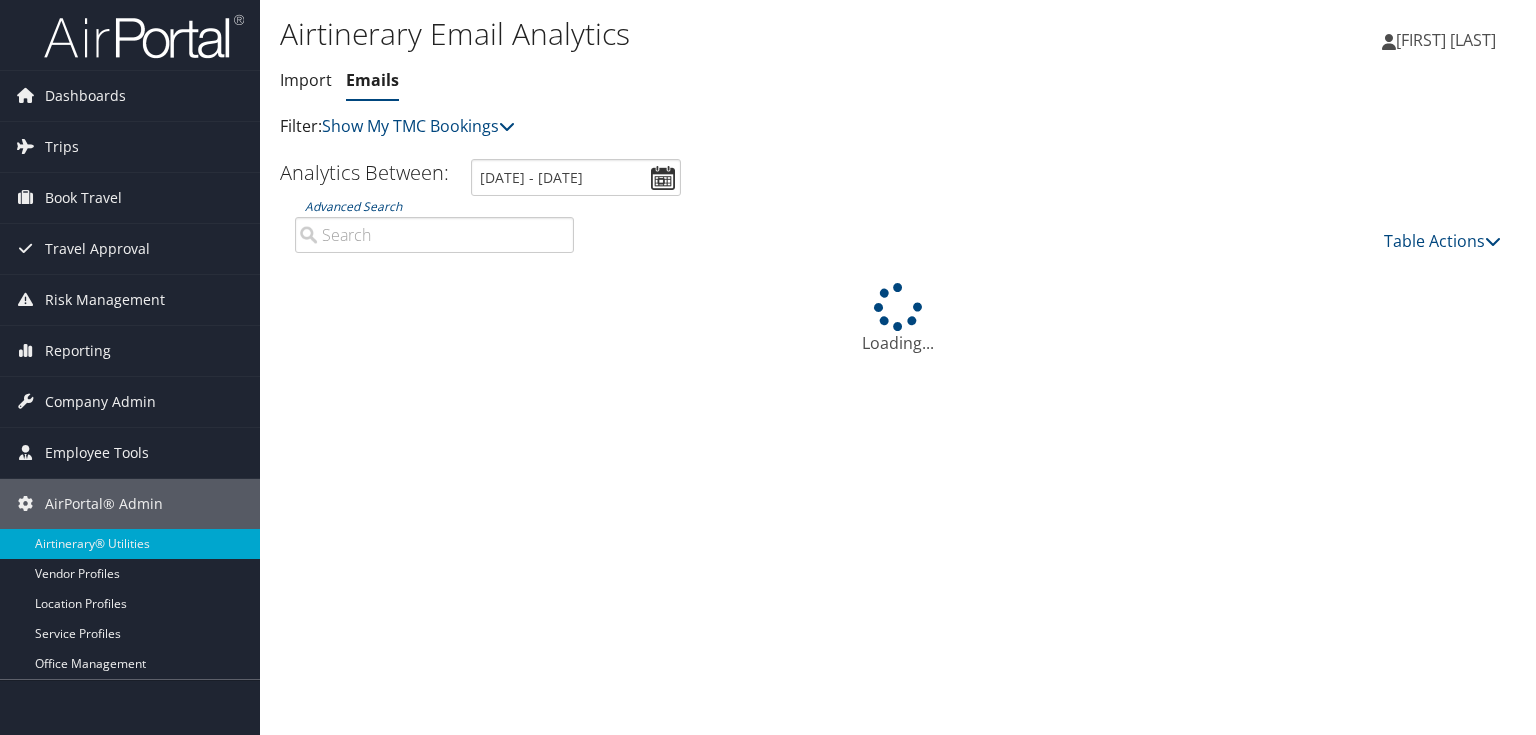 scroll, scrollTop: 0, scrollLeft: 0, axis: both 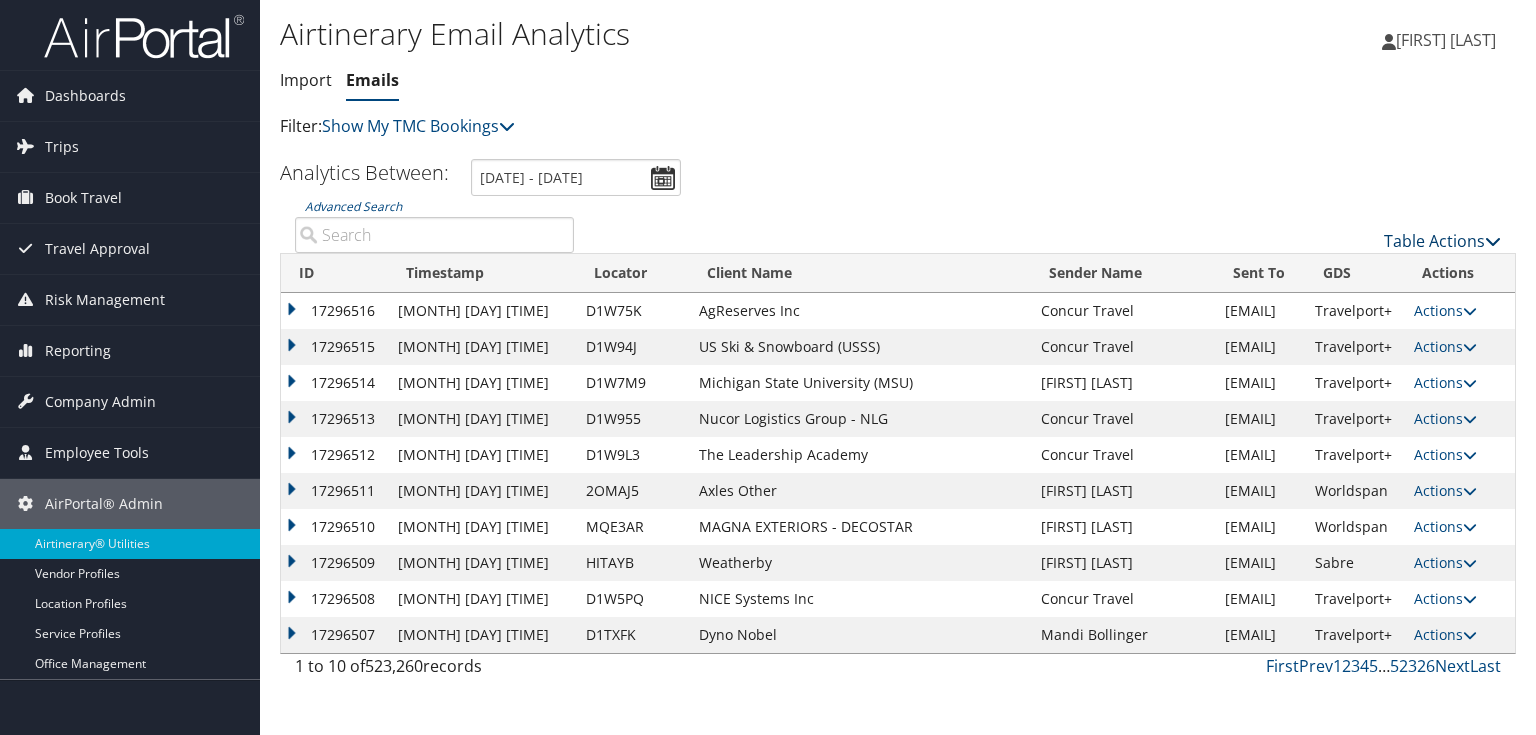 click on "Table Actions" at bounding box center (1442, 241) 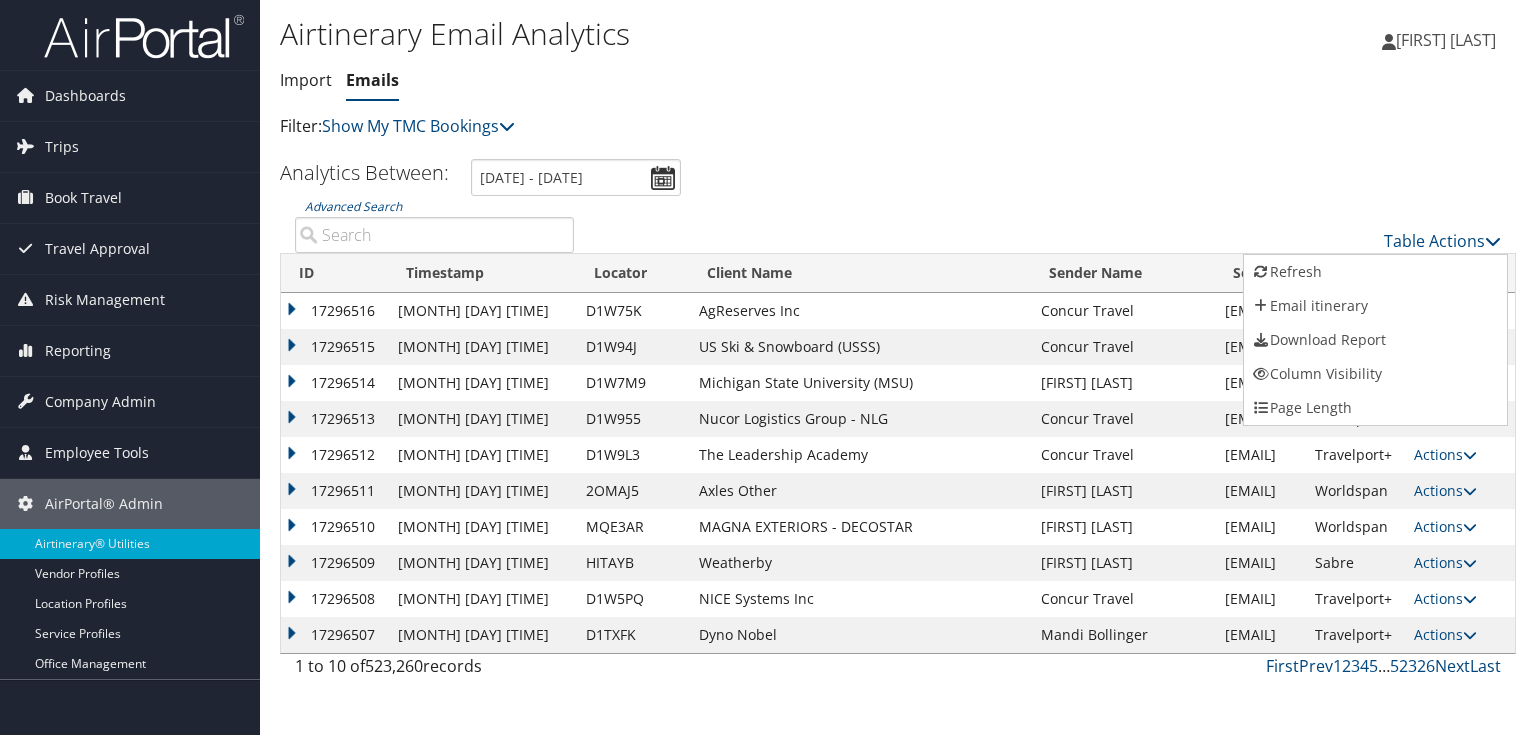 click at bounding box center (768, 367) 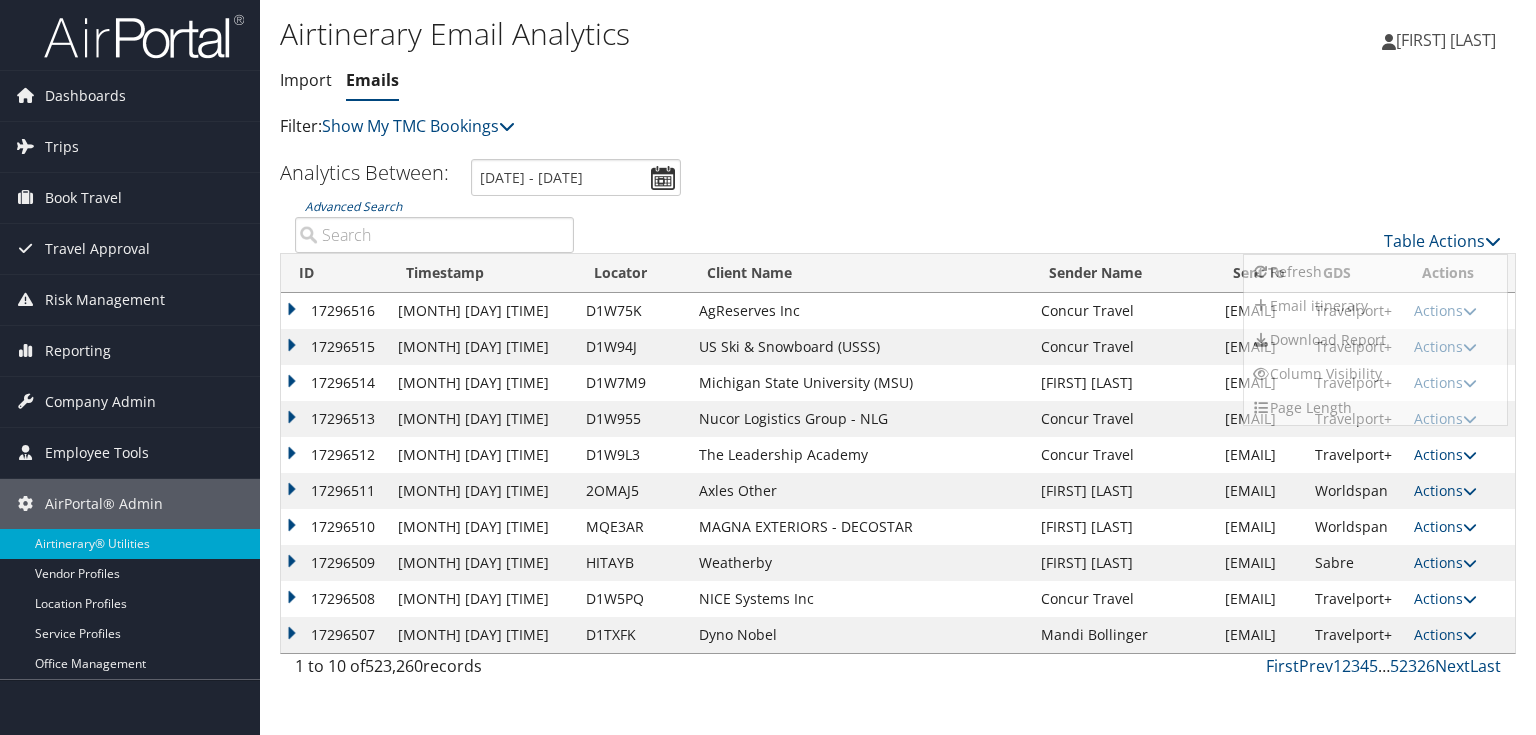 click at bounding box center [768, 367] 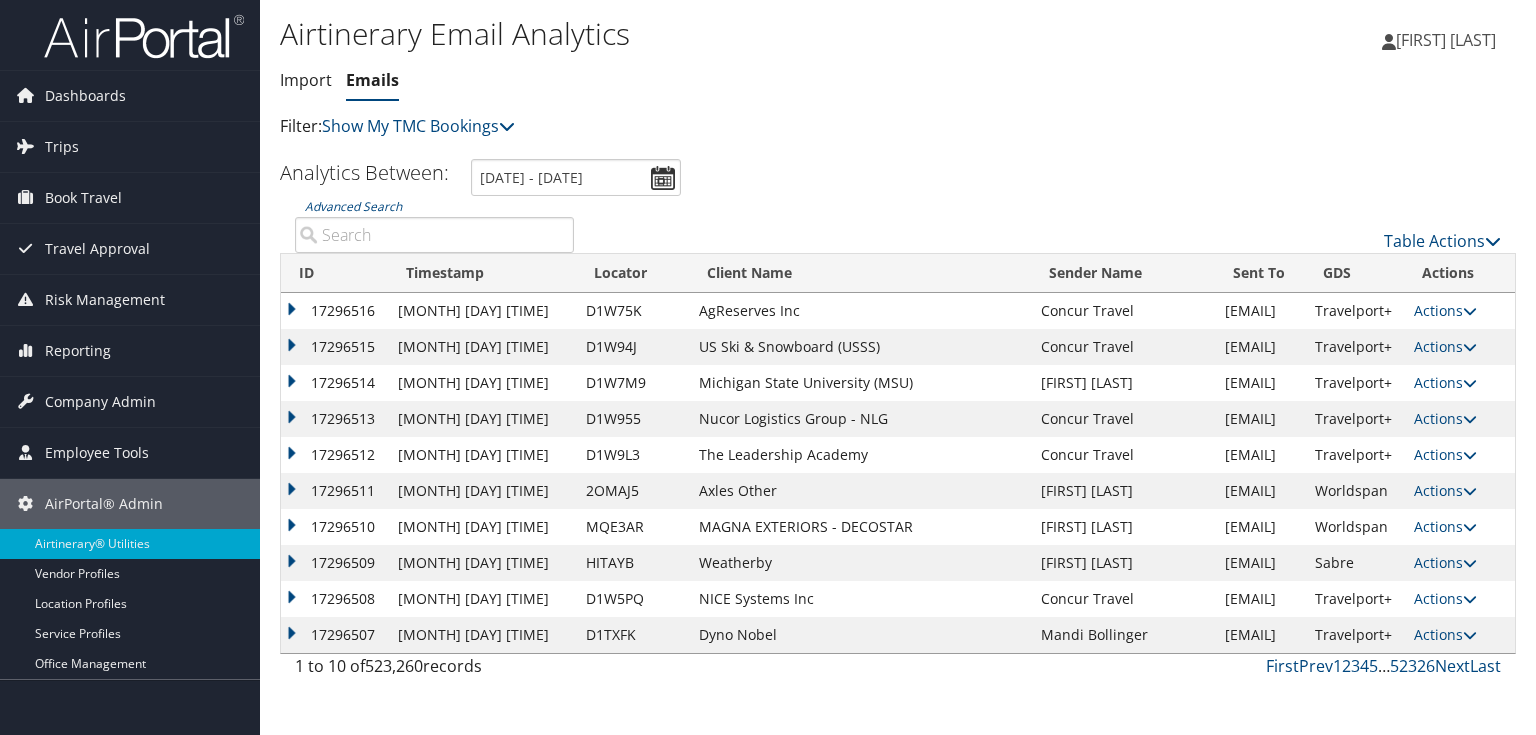 click on "Emails" at bounding box center (372, 80) 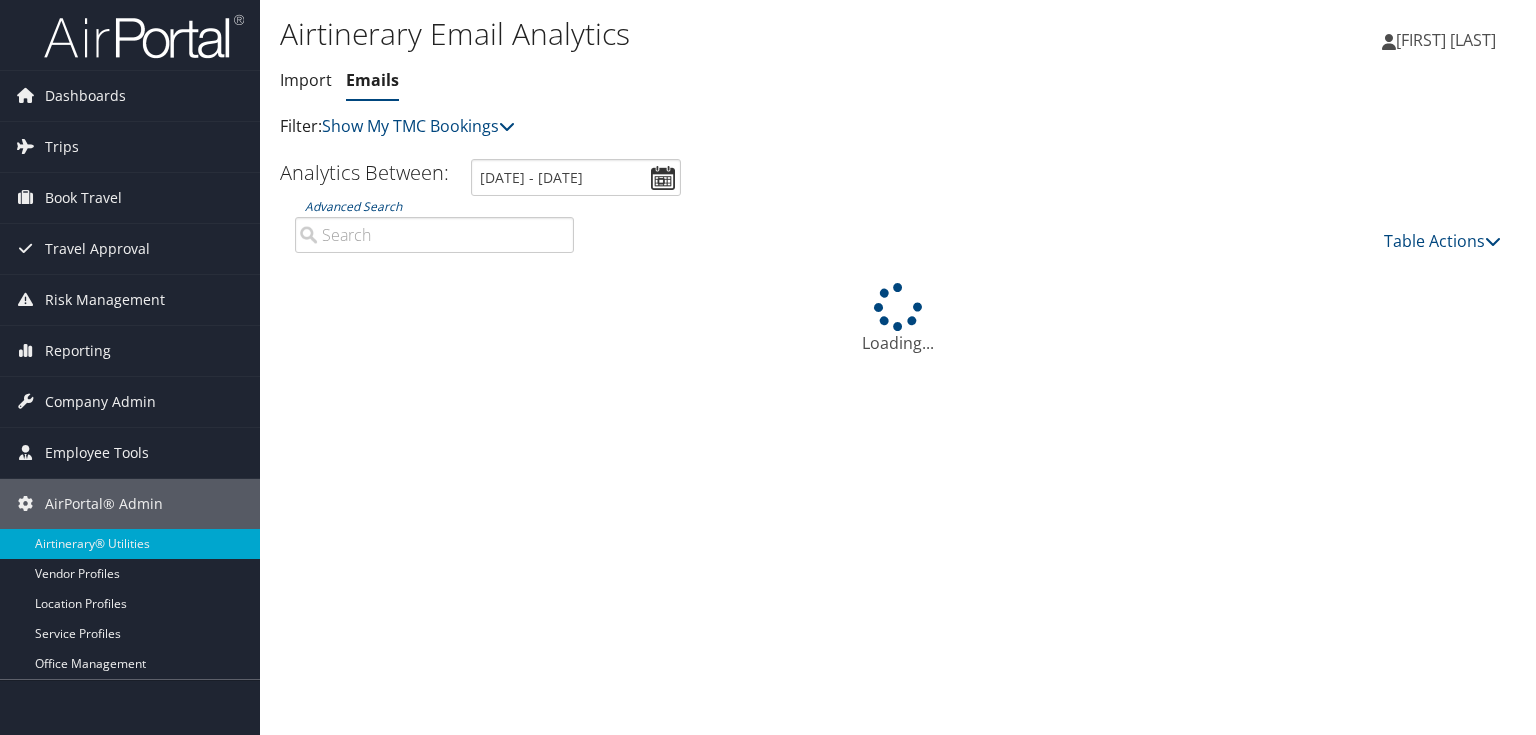 scroll, scrollTop: 0, scrollLeft: 0, axis: both 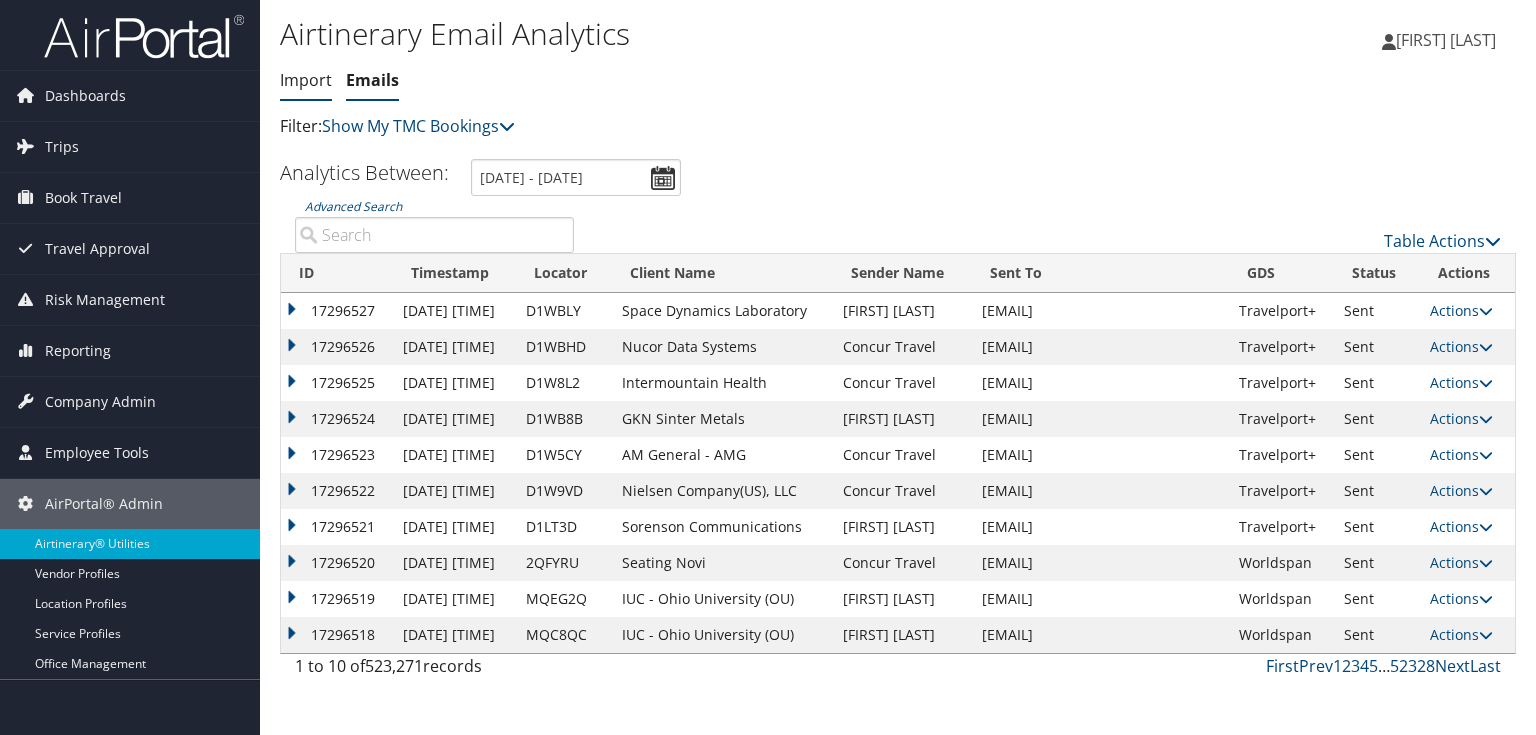 click on "Import" at bounding box center [306, 80] 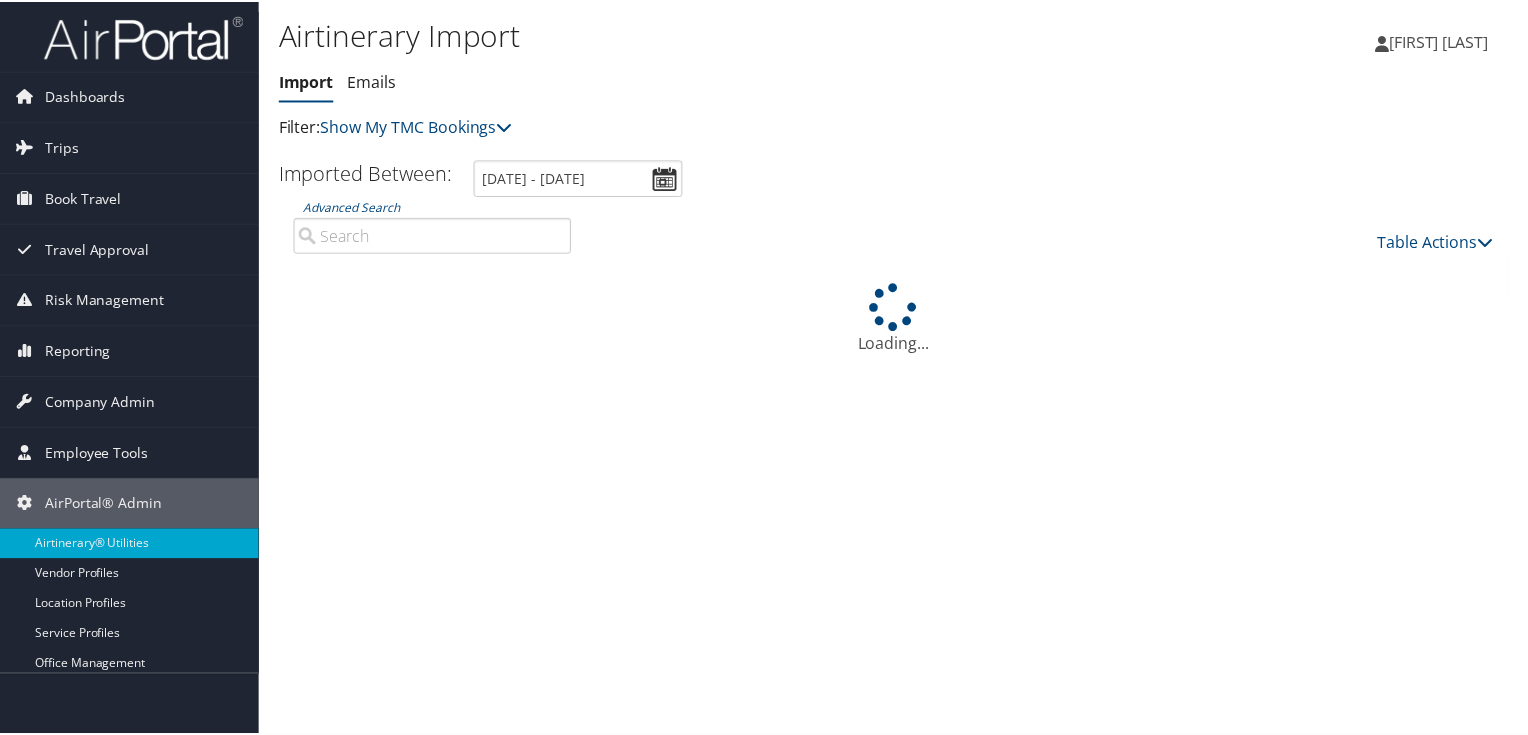 scroll, scrollTop: 0, scrollLeft: 0, axis: both 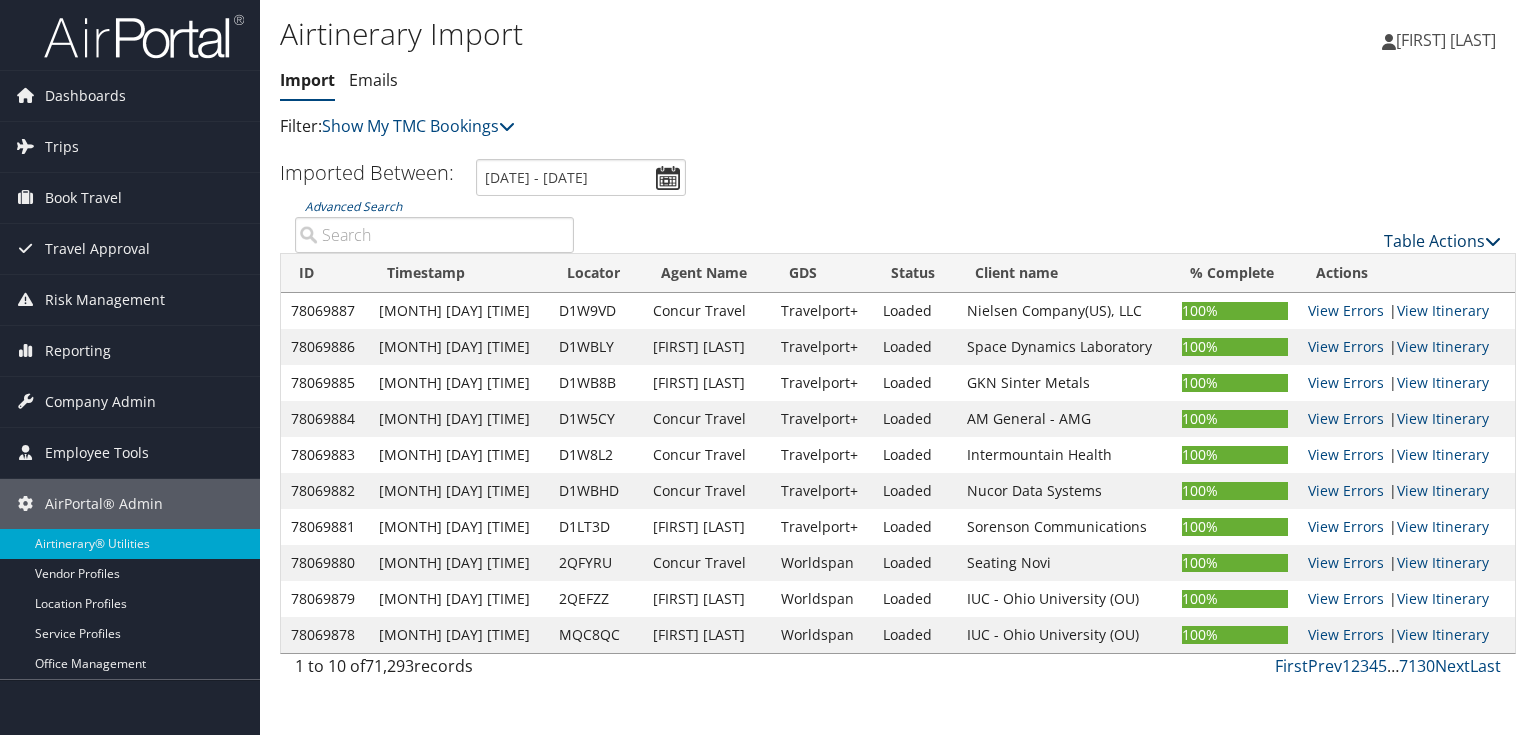 click on "Table Actions" at bounding box center (1442, 241) 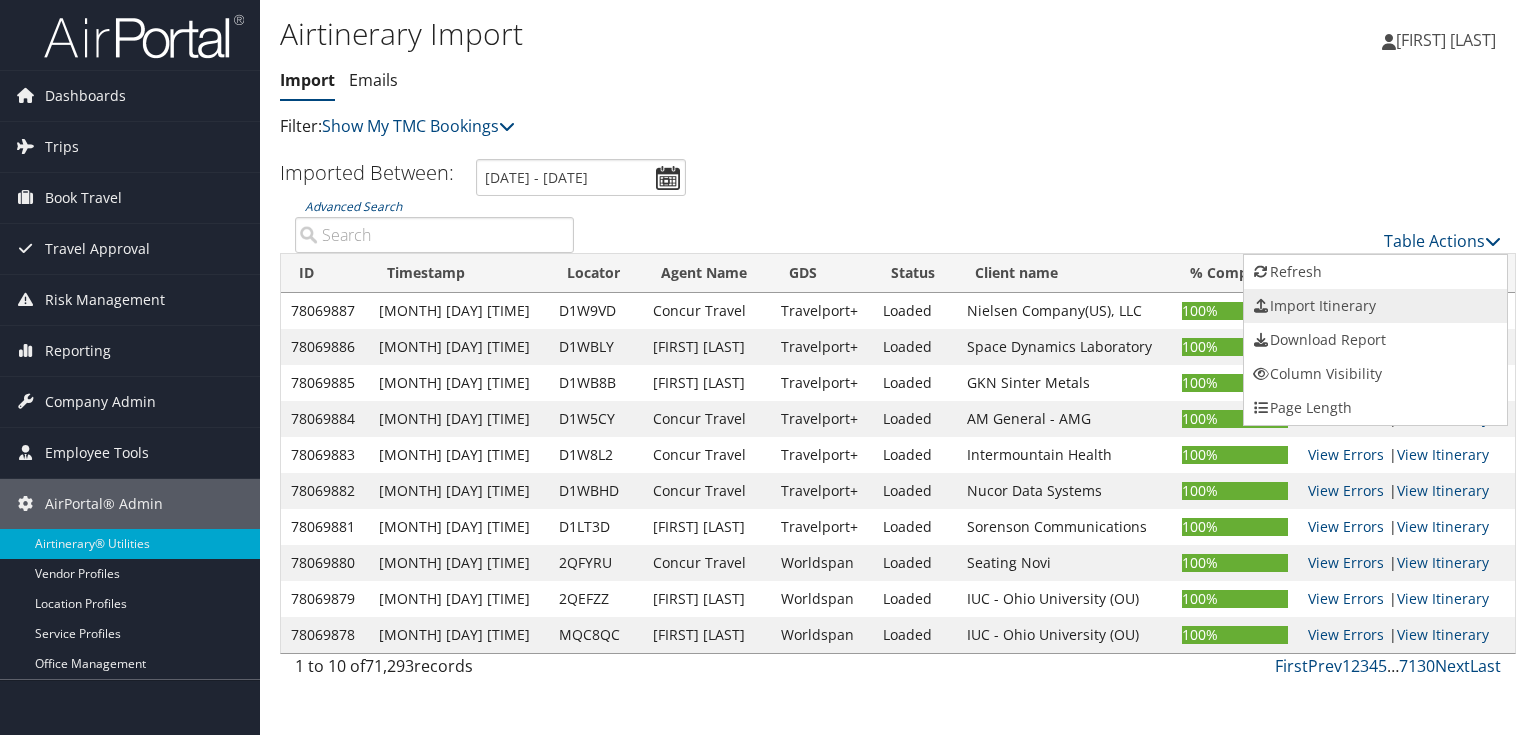 click on "Import Itinerary" at bounding box center (1375, 306) 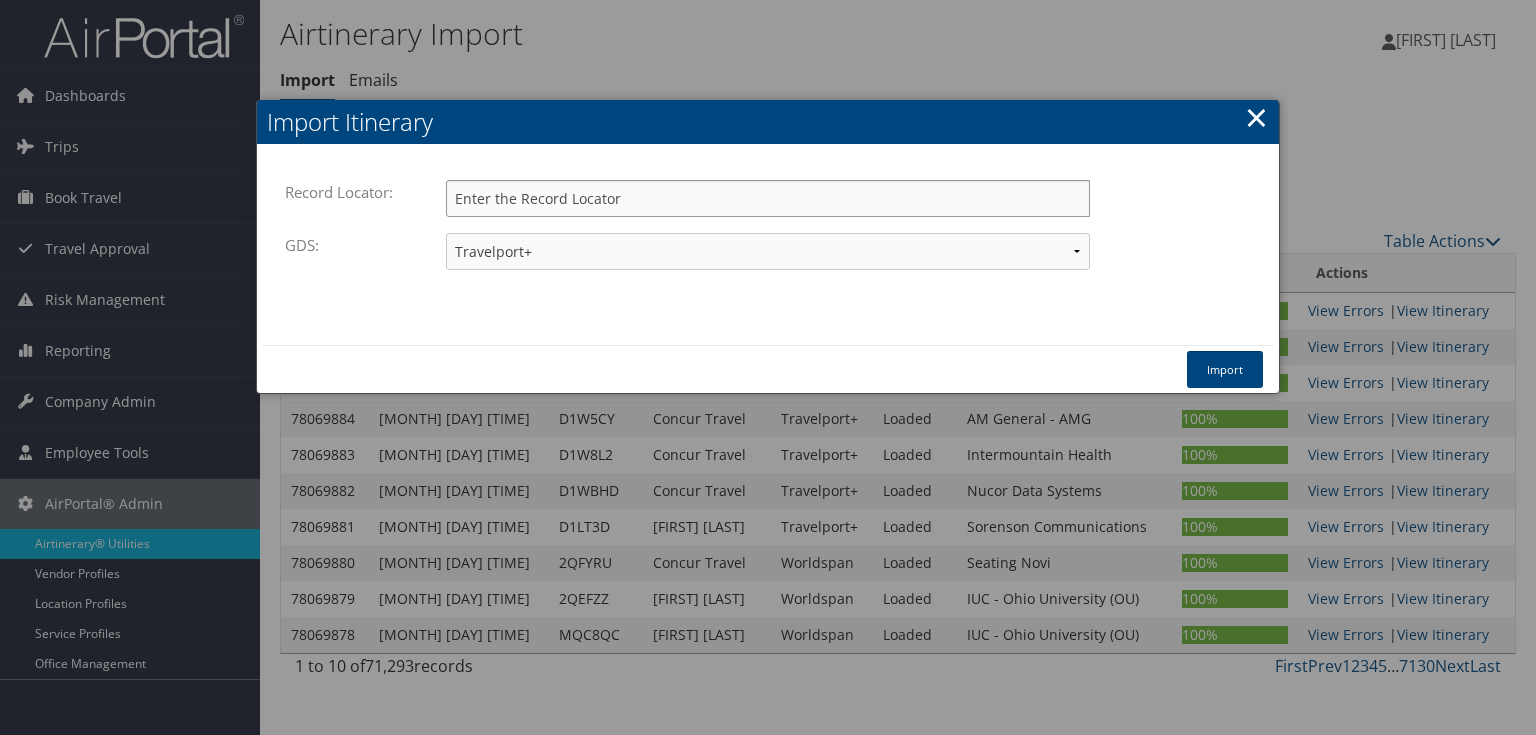 click on "Record Locator:" at bounding box center [768, 198] 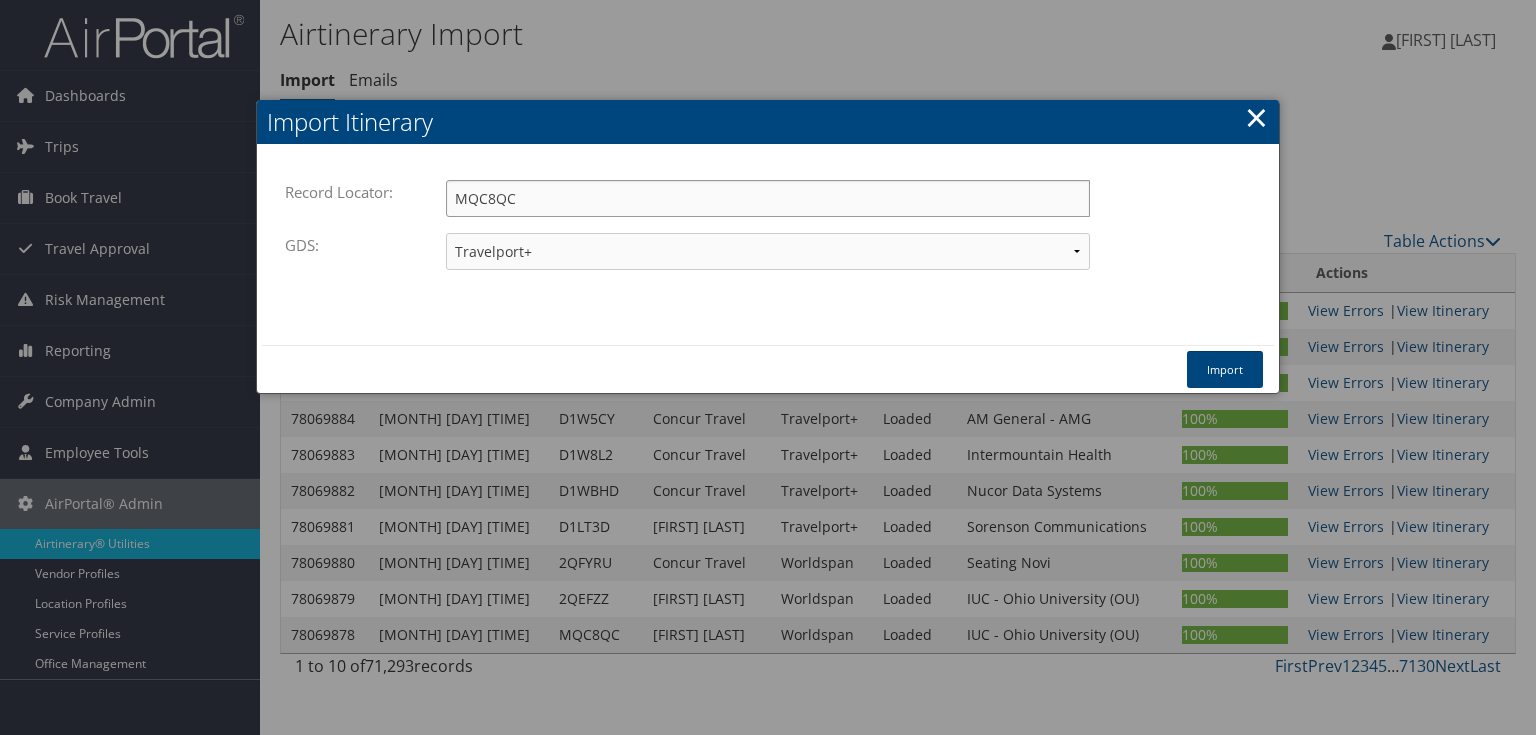 type on "MQC8QC" 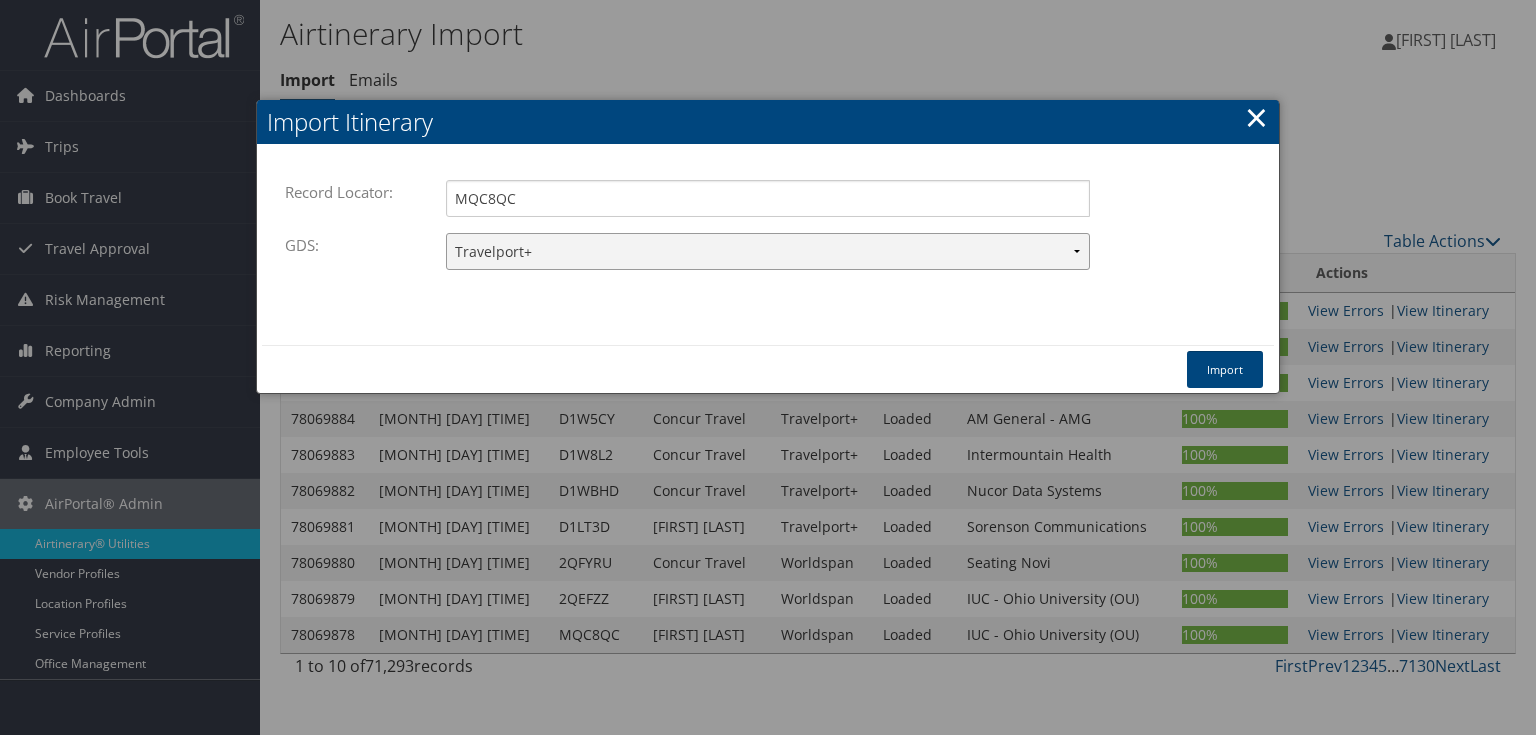 click on "Travelport+
Worldspan
Apollo
Sabre
Amadeus" at bounding box center (768, 251) 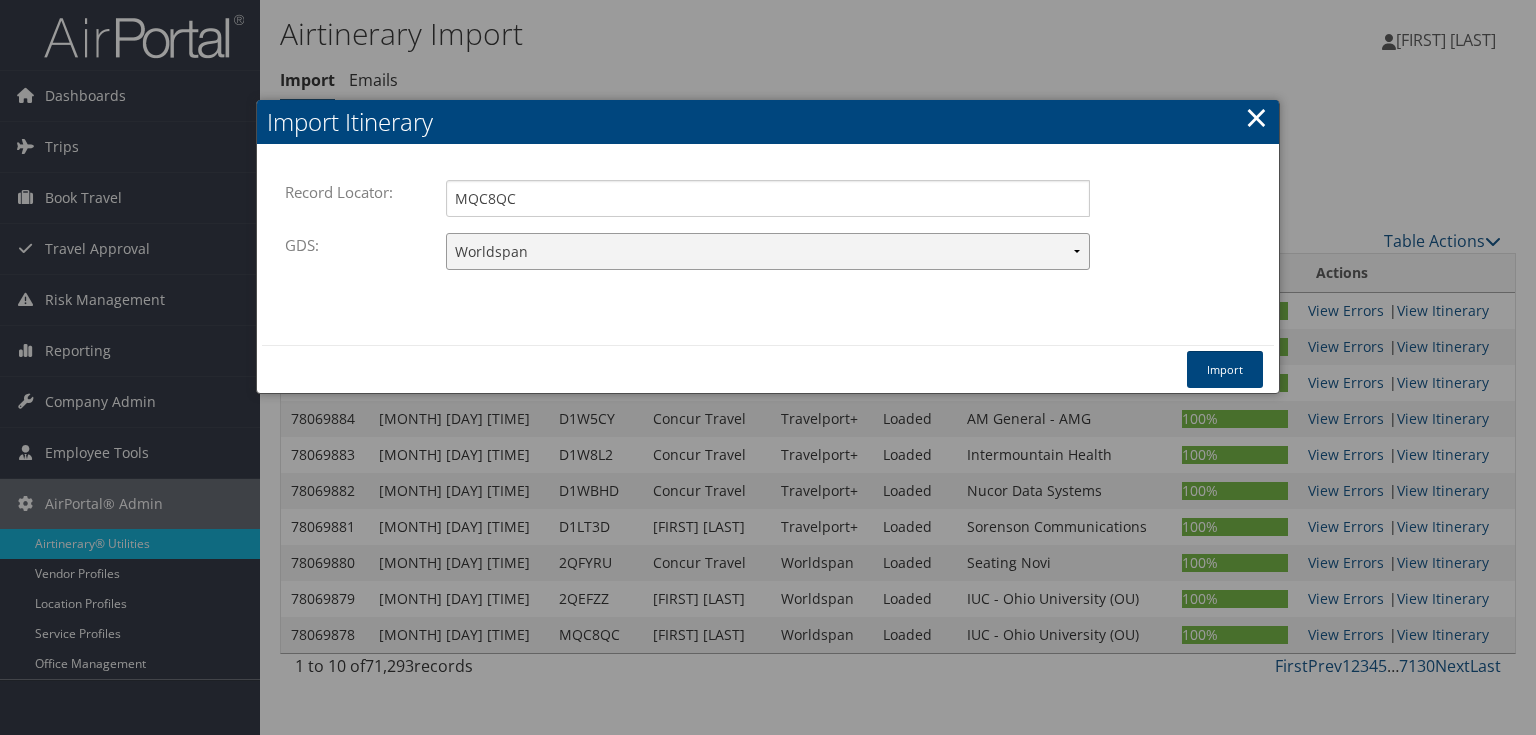 click on "Travelport+
Worldspan
Apollo
Sabre
Amadeus" at bounding box center [768, 251] 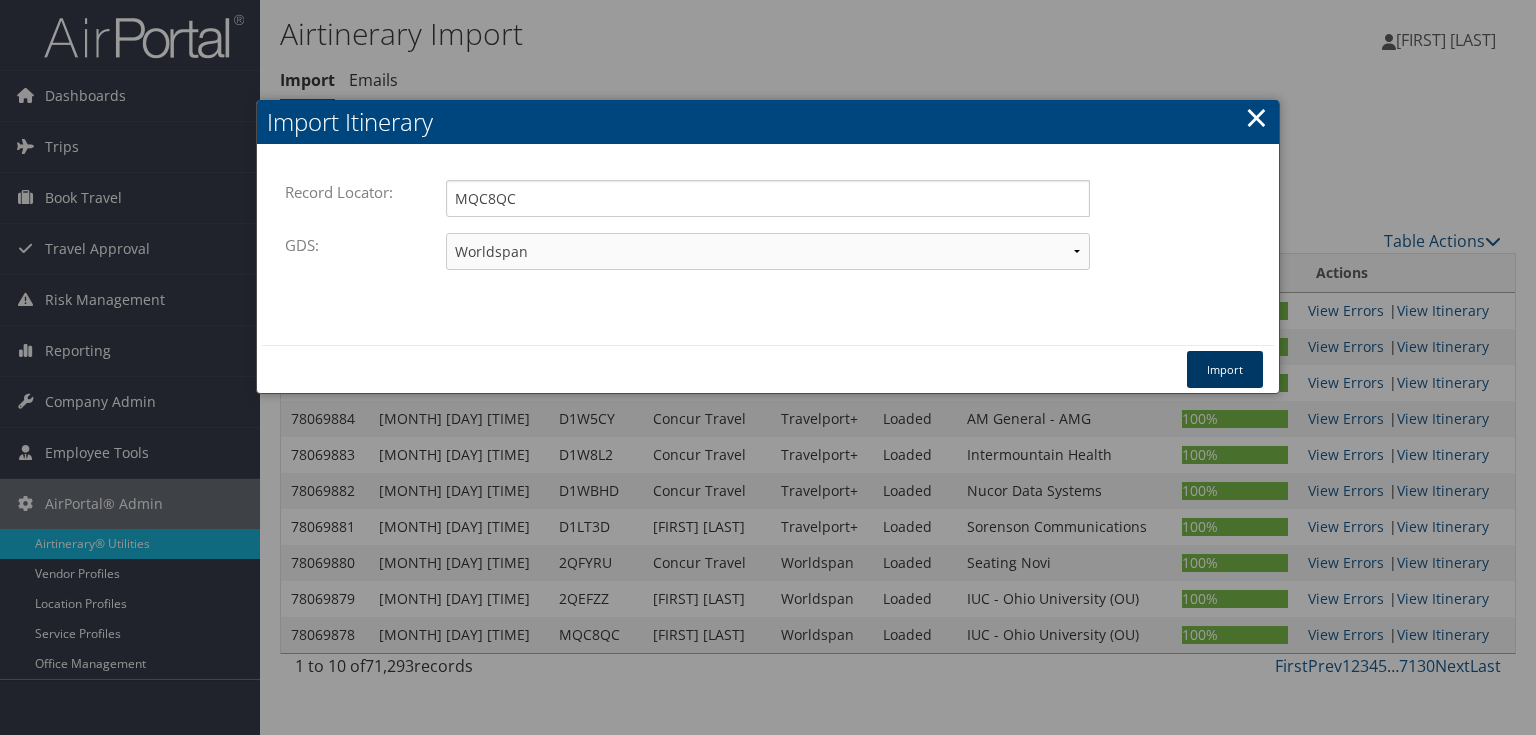 click on "Import" at bounding box center [1225, 369] 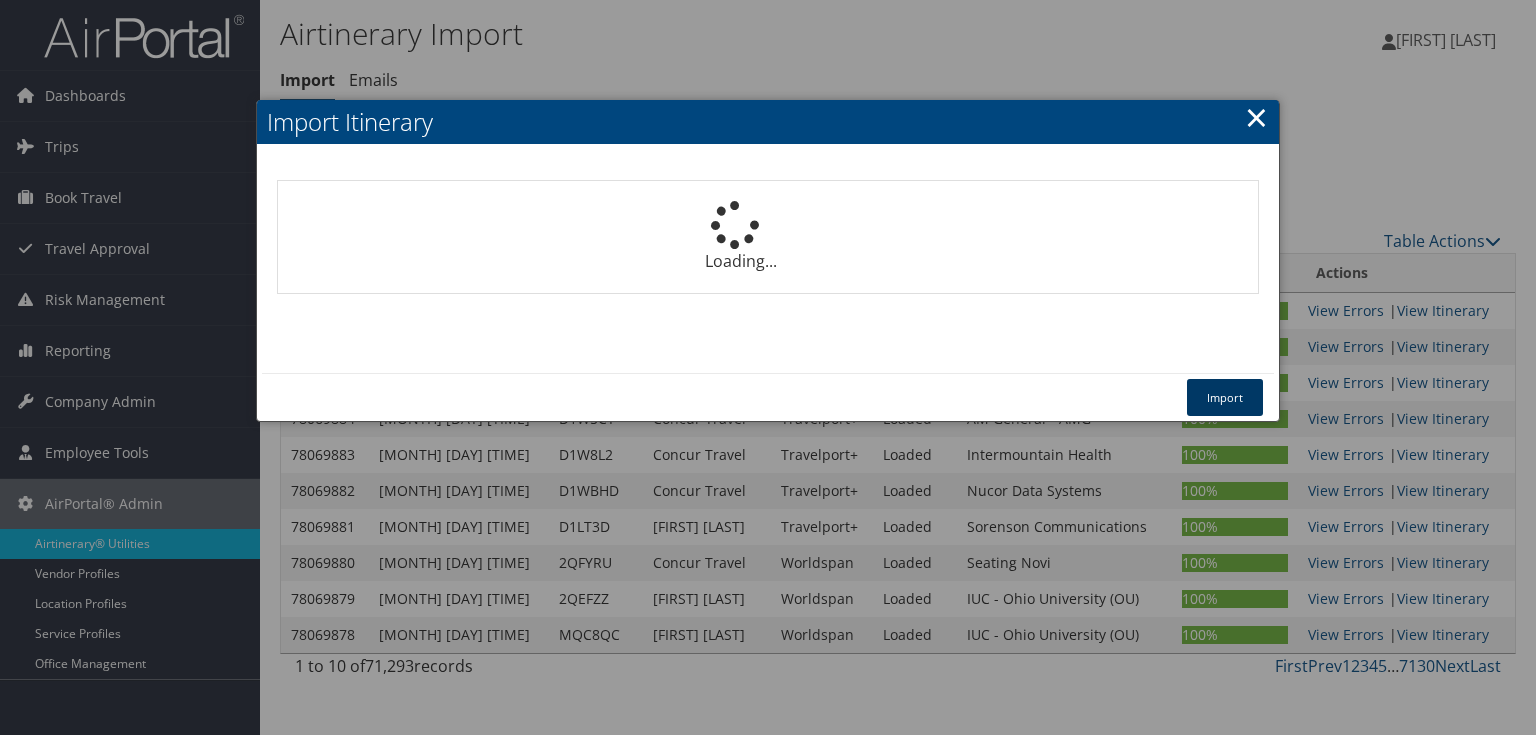 type 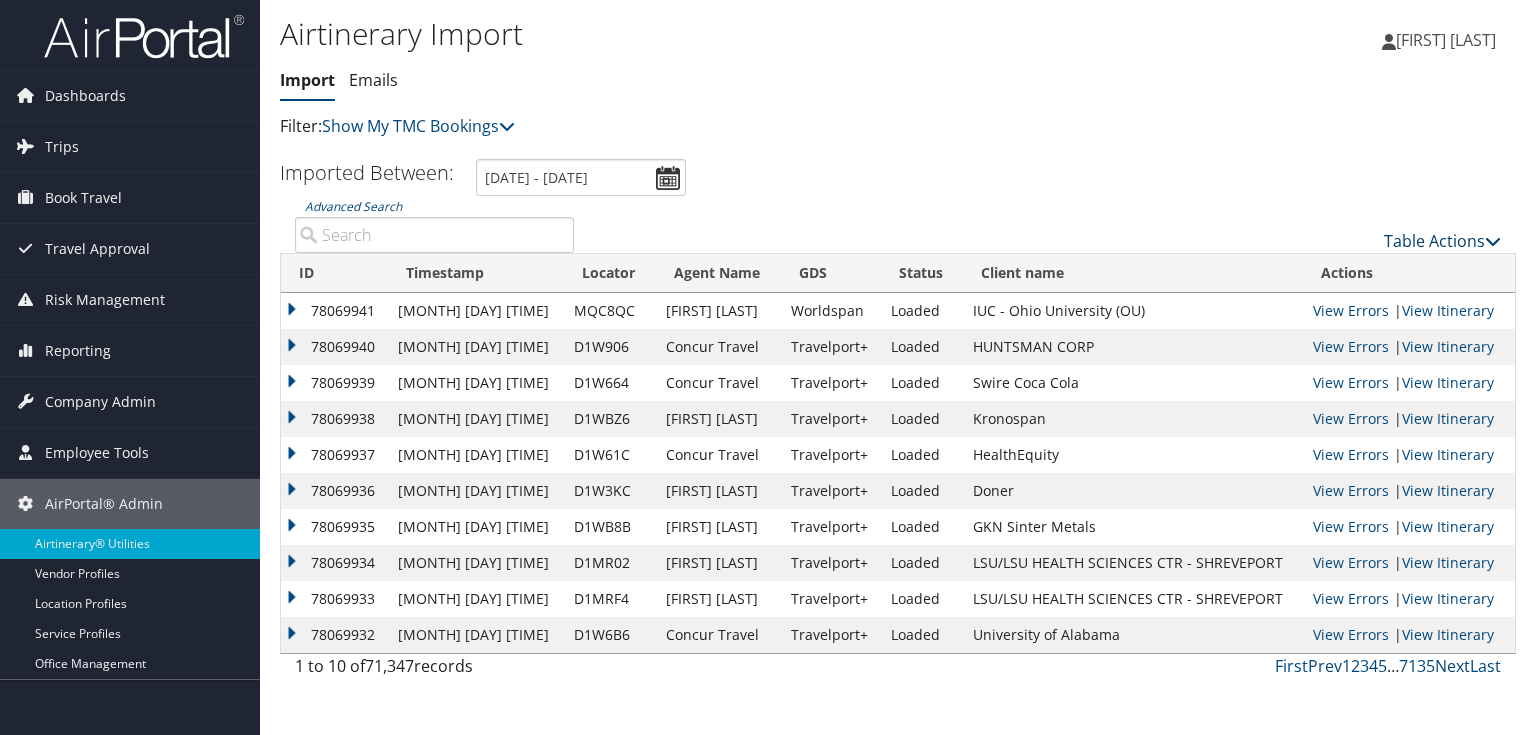 click on "Table Actions" at bounding box center [1442, 241] 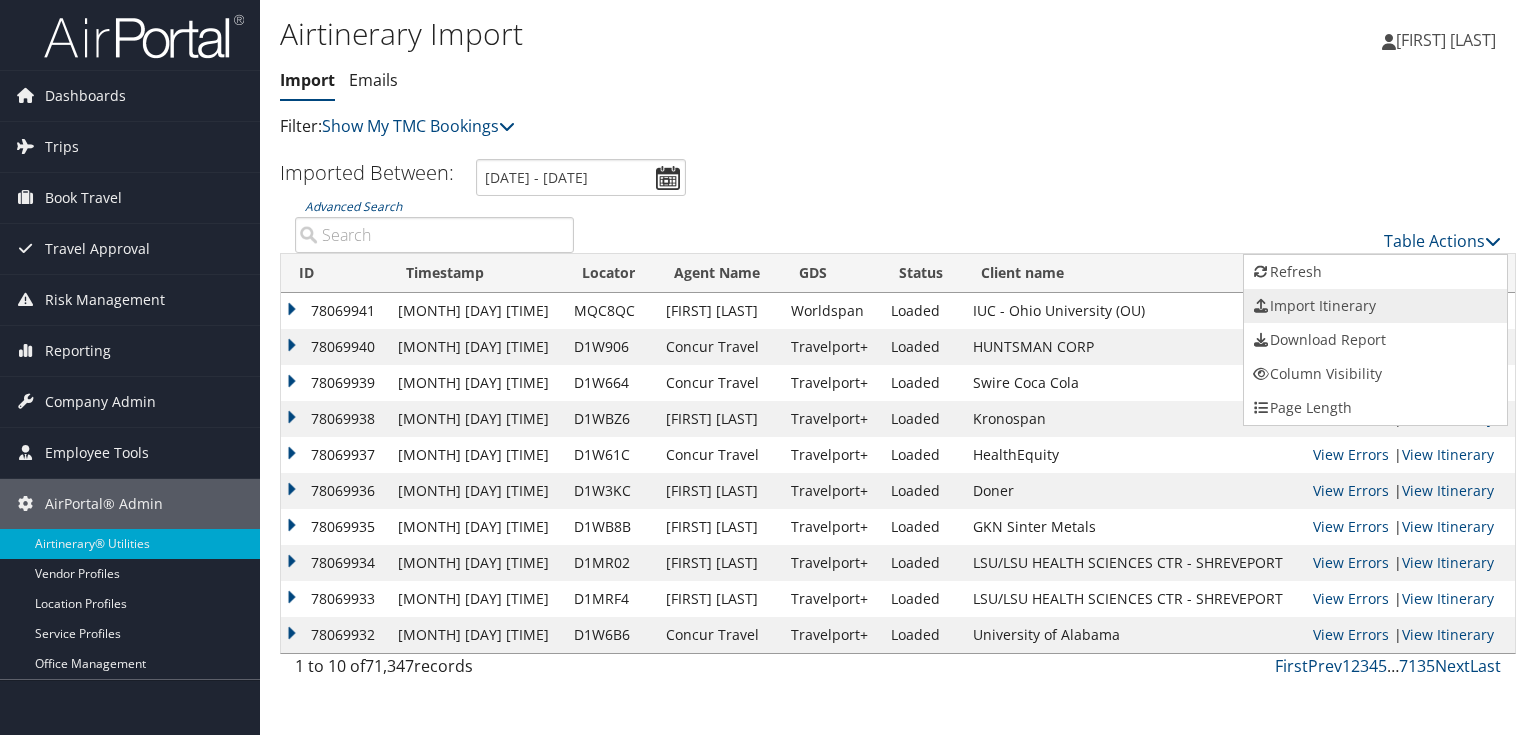click on "Import Itinerary" at bounding box center [1375, 306] 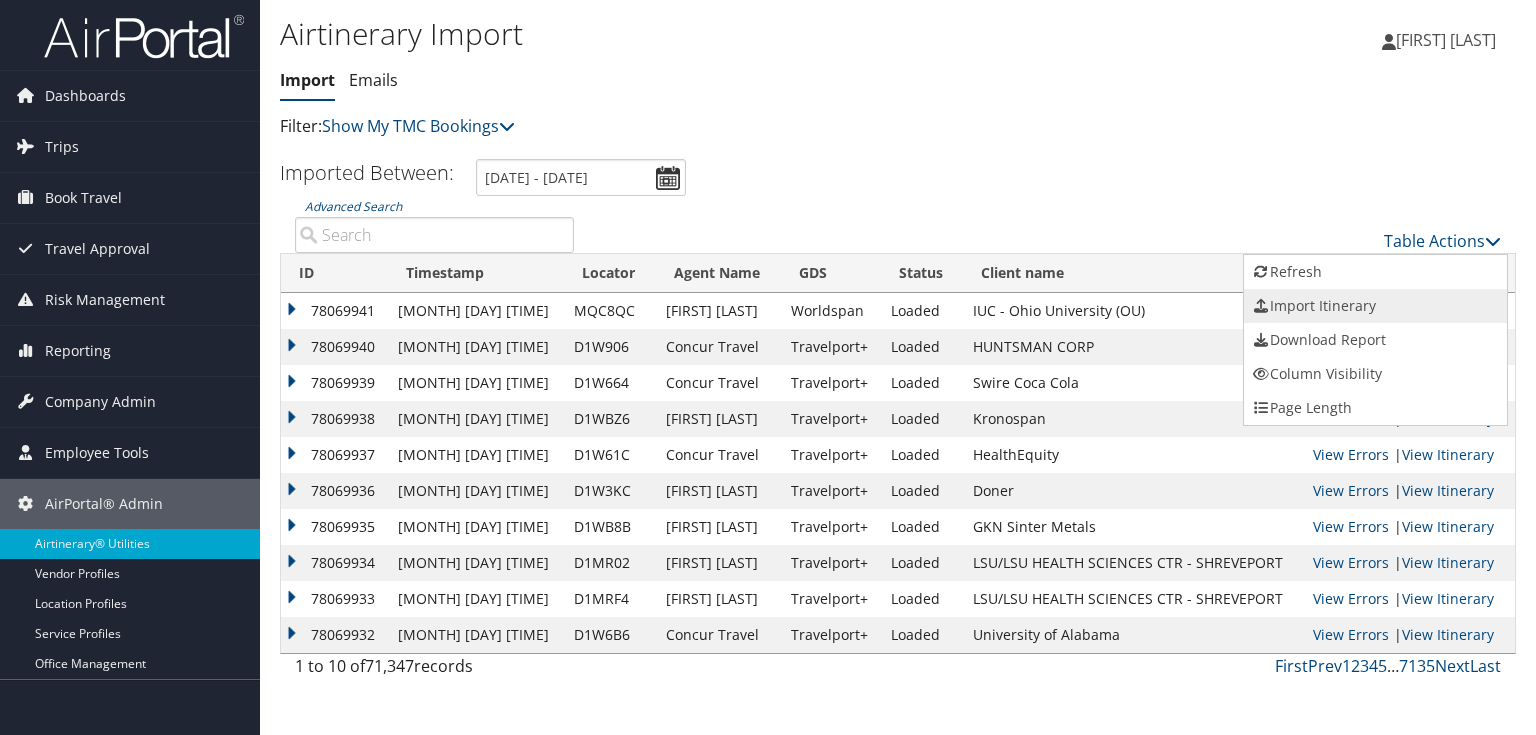select on "1P" 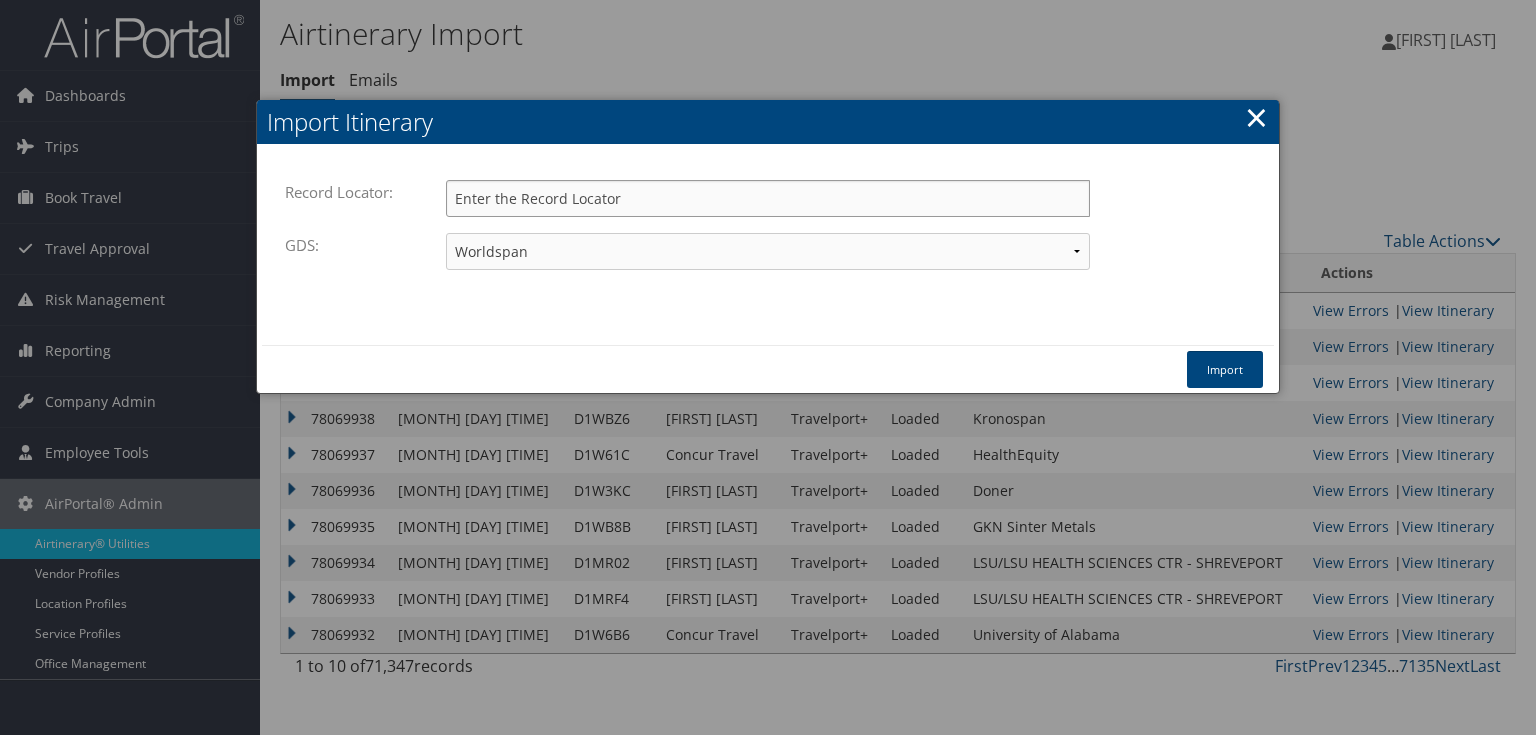 drag, startPoint x: 762, startPoint y: 193, endPoint x: 776, endPoint y: 192, distance: 14.035668 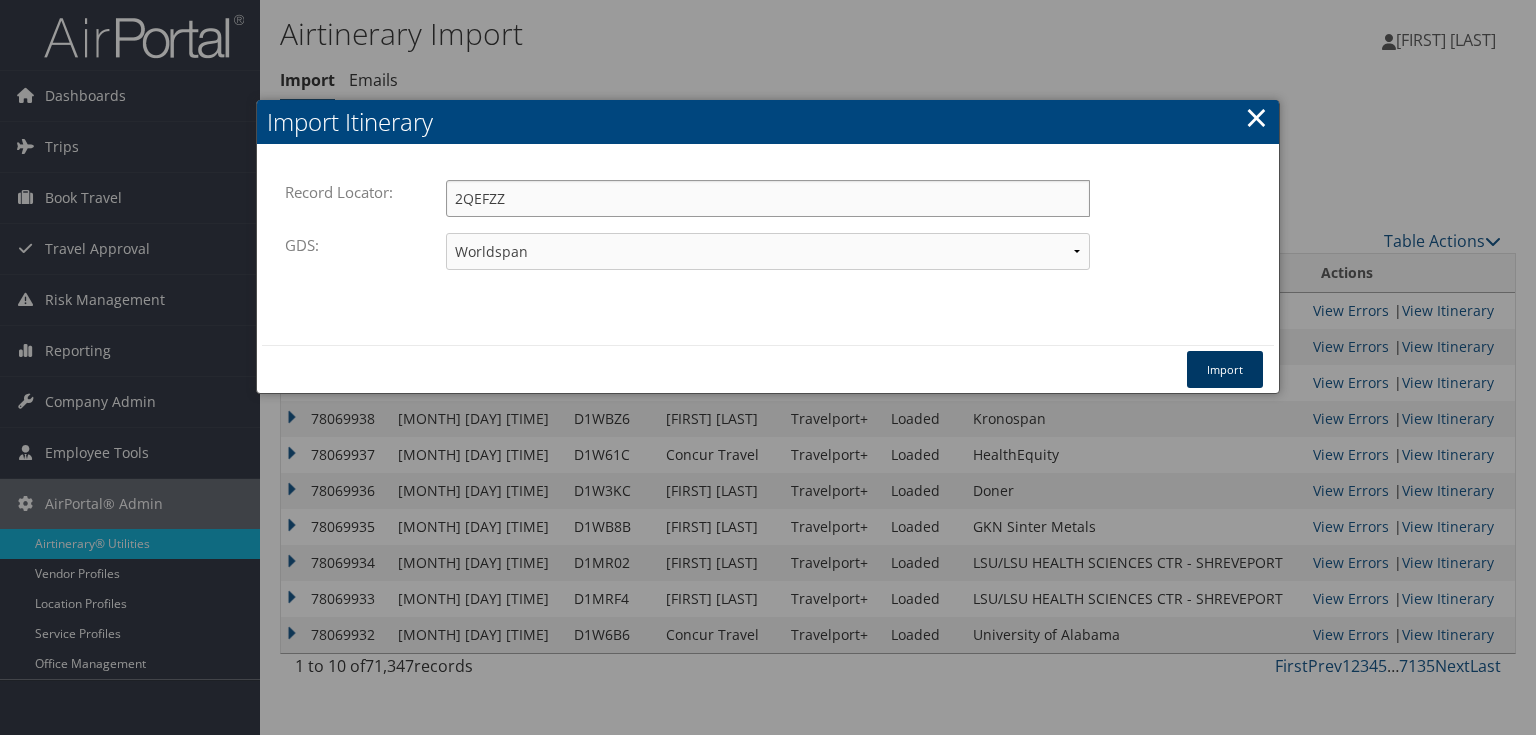 type on "2QEFZZ" 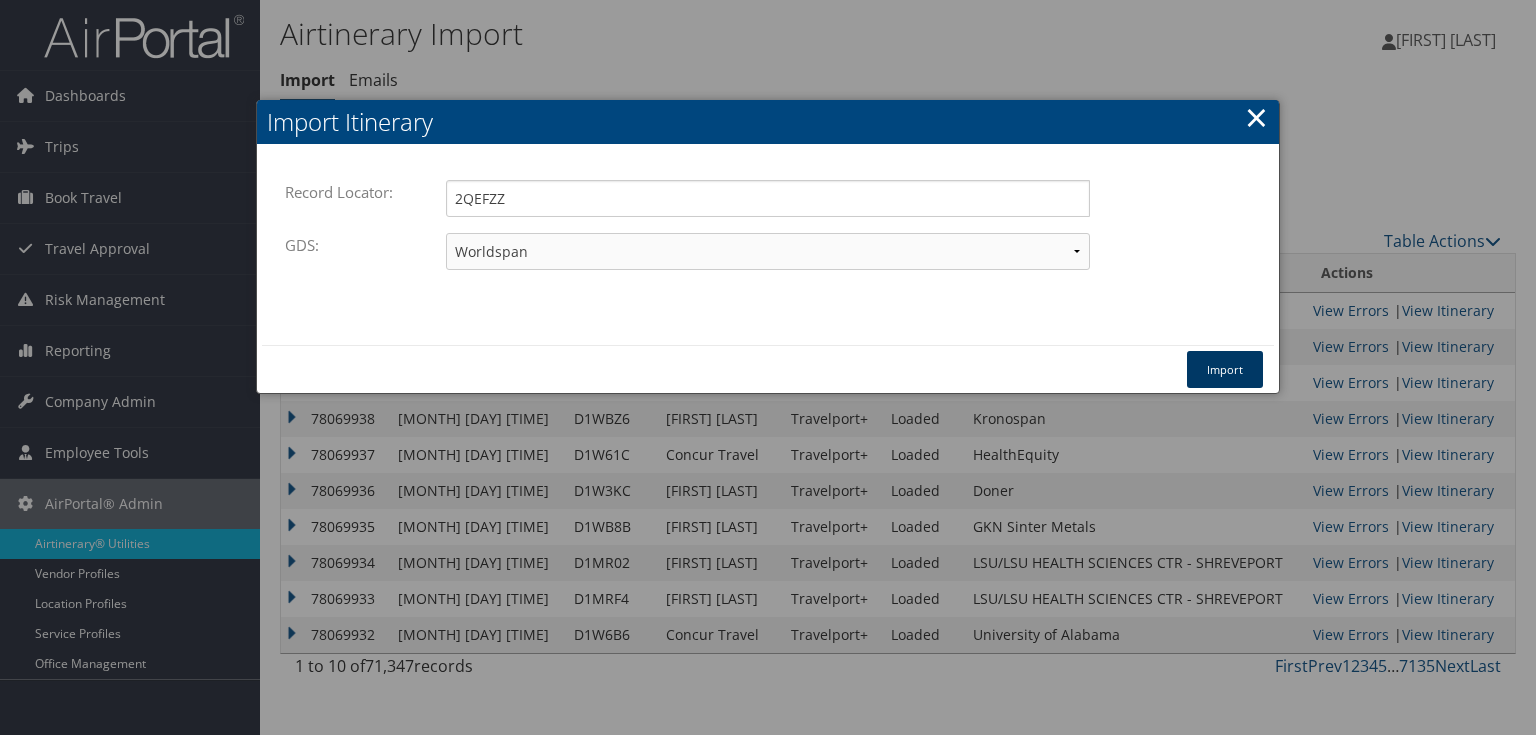 click on "Import" at bounding box center (1225, 369) 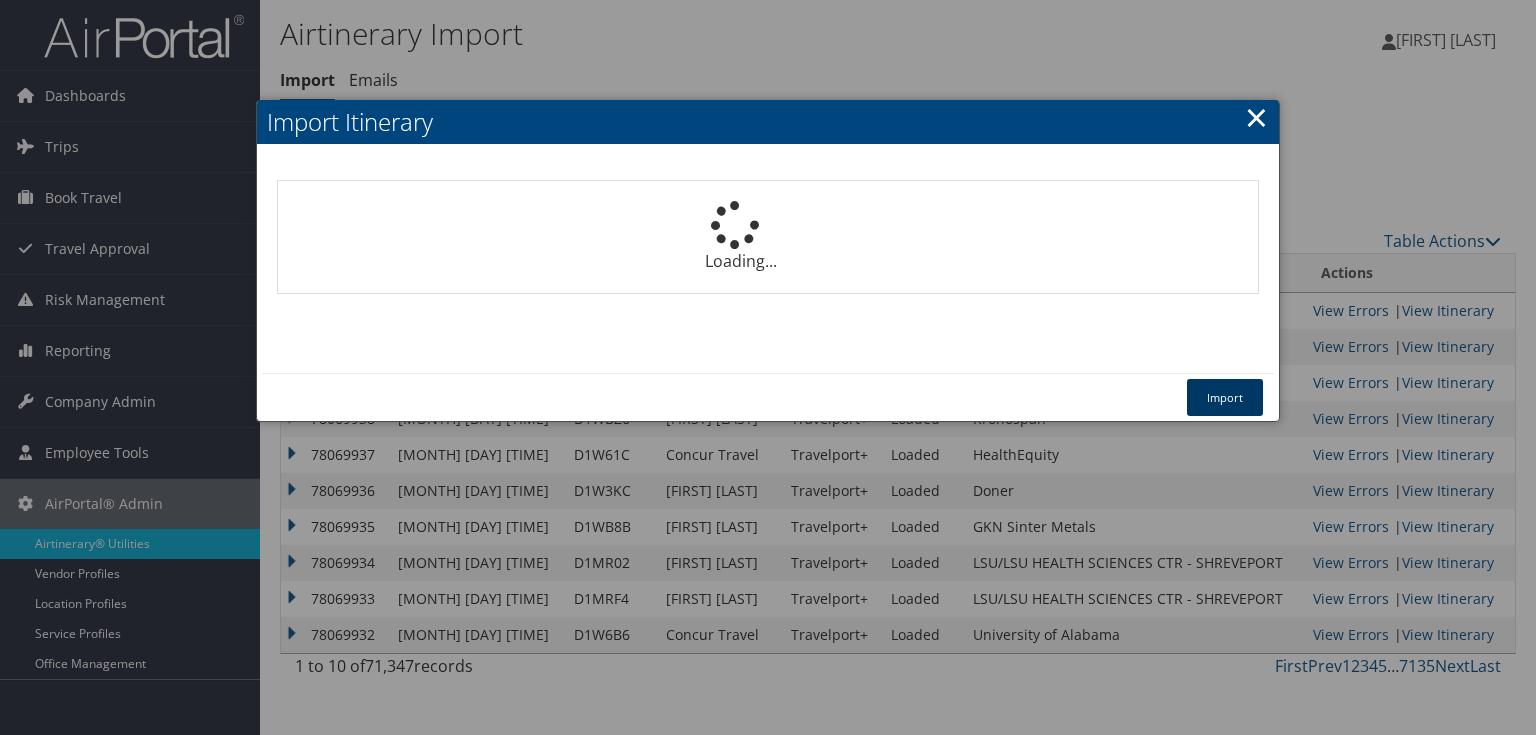 type 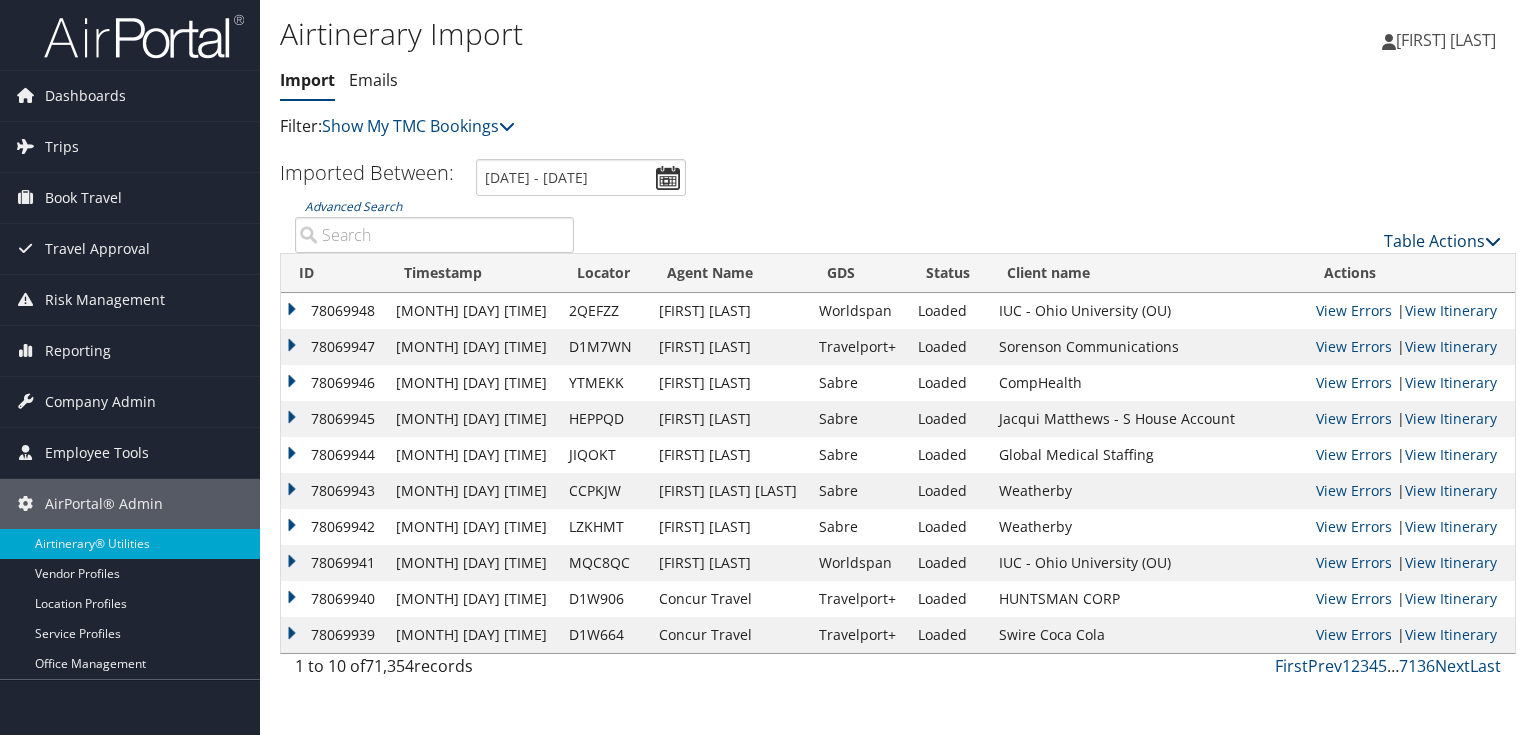 click on "Table Actions" at bounding box center [1442, 241] 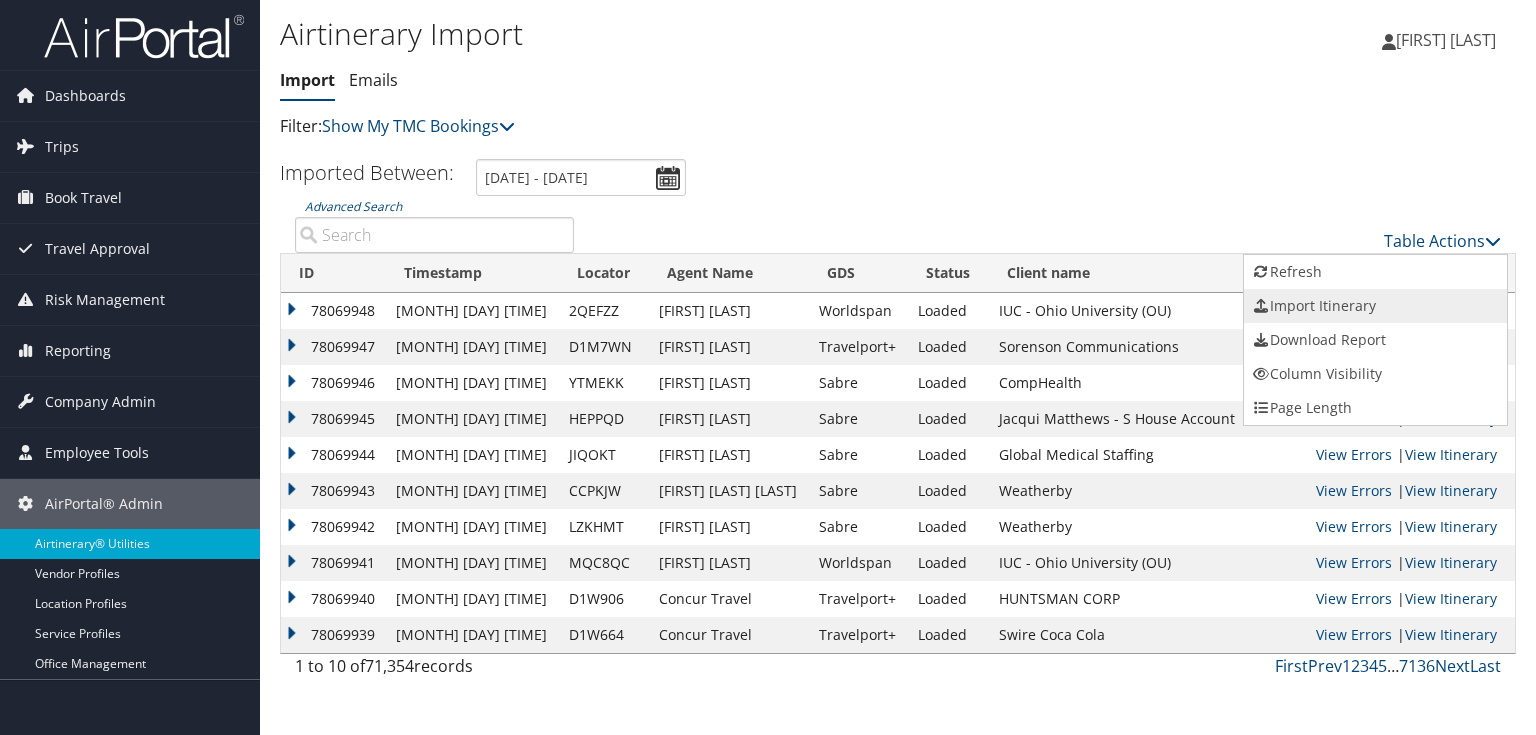 click on "Import Itinerary" at bounding box center [1375, 306] 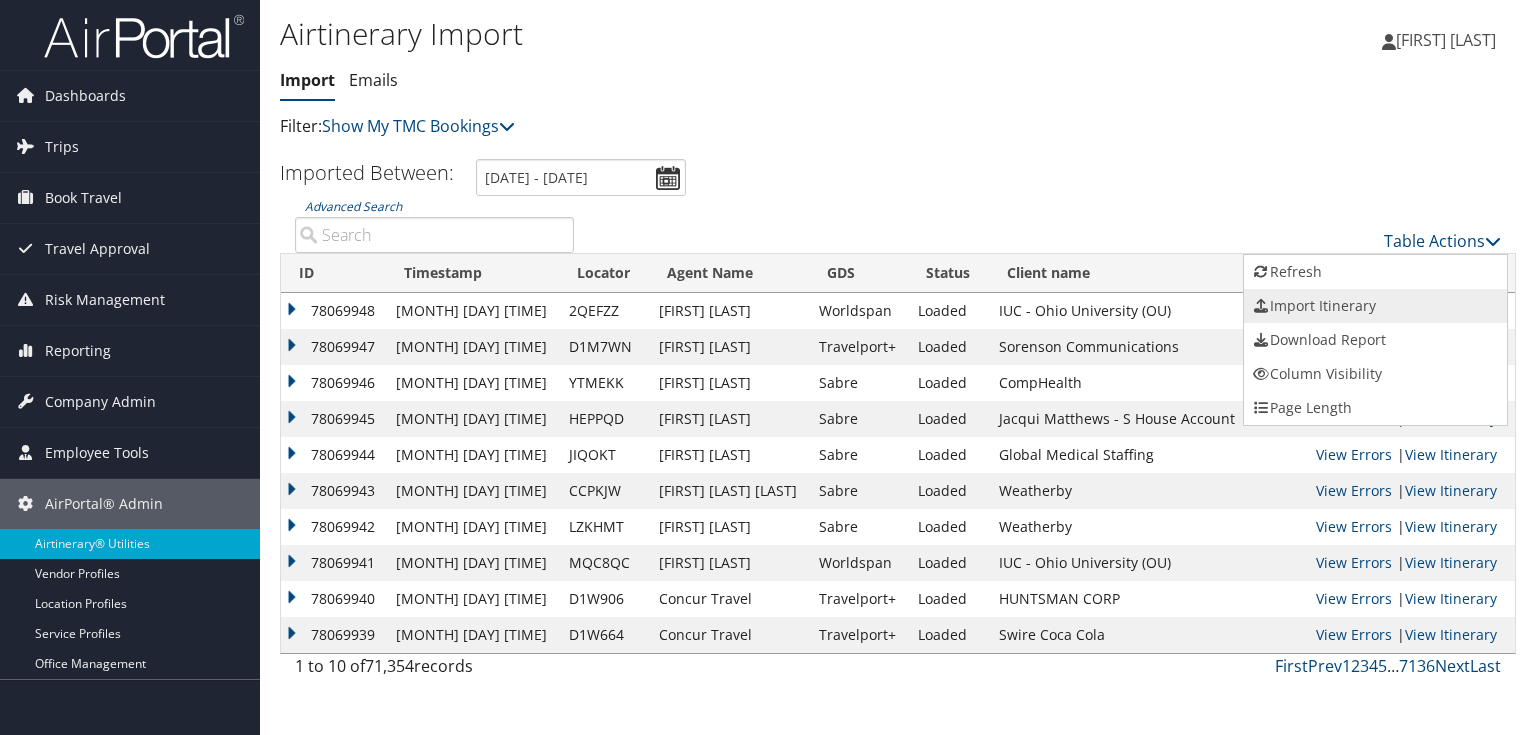 select on "1P" 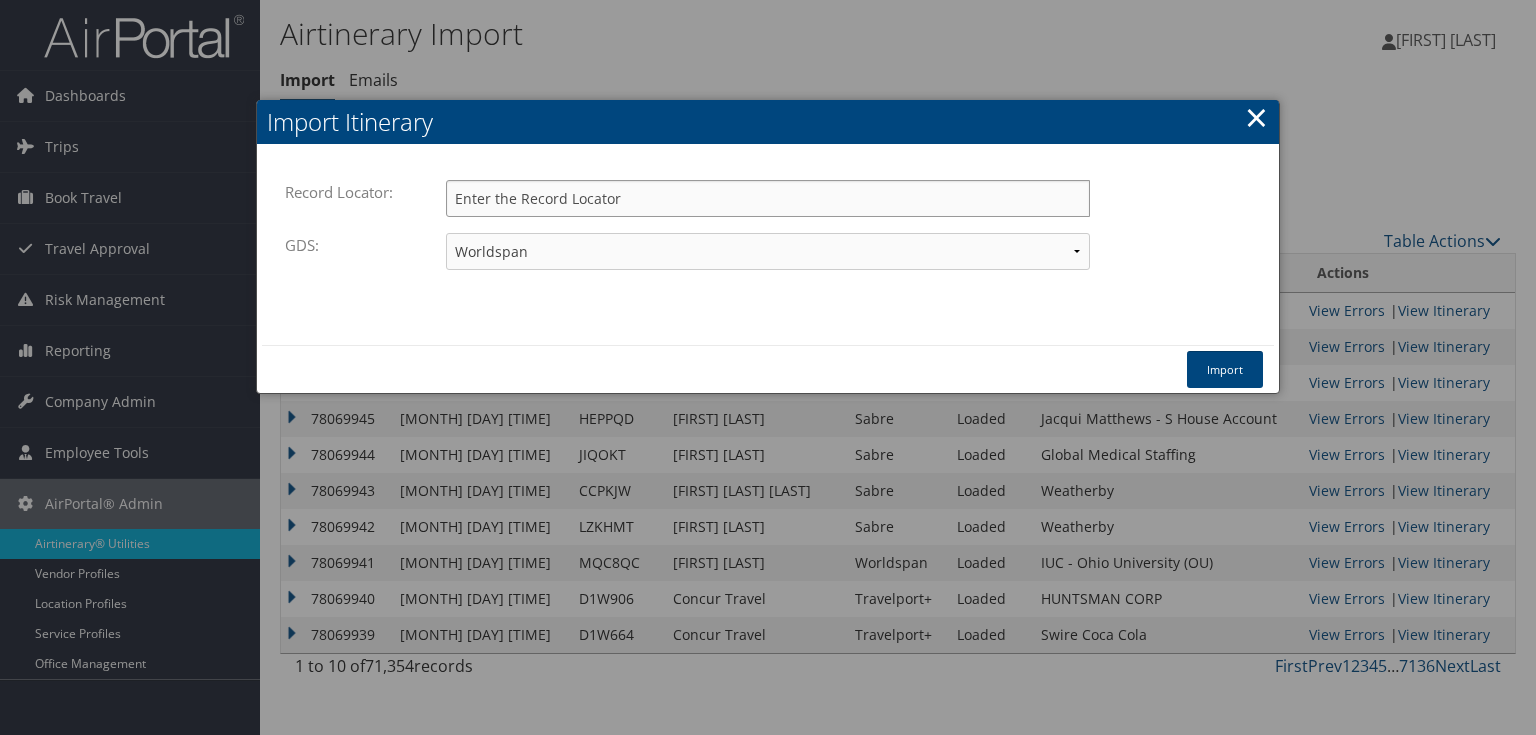 click on "Record Locator:" at bounding box center (768, 198) 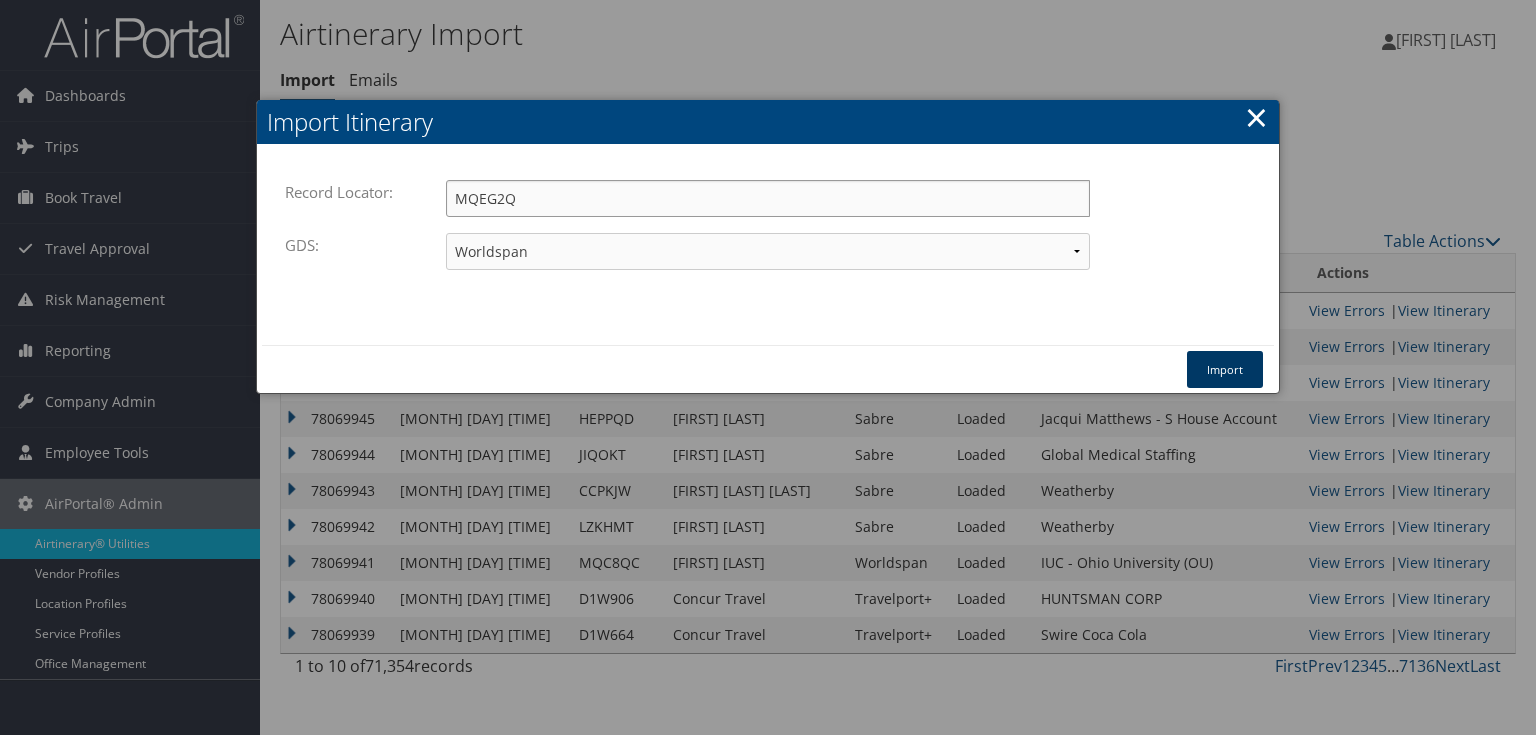 type on "MQEG2Q" 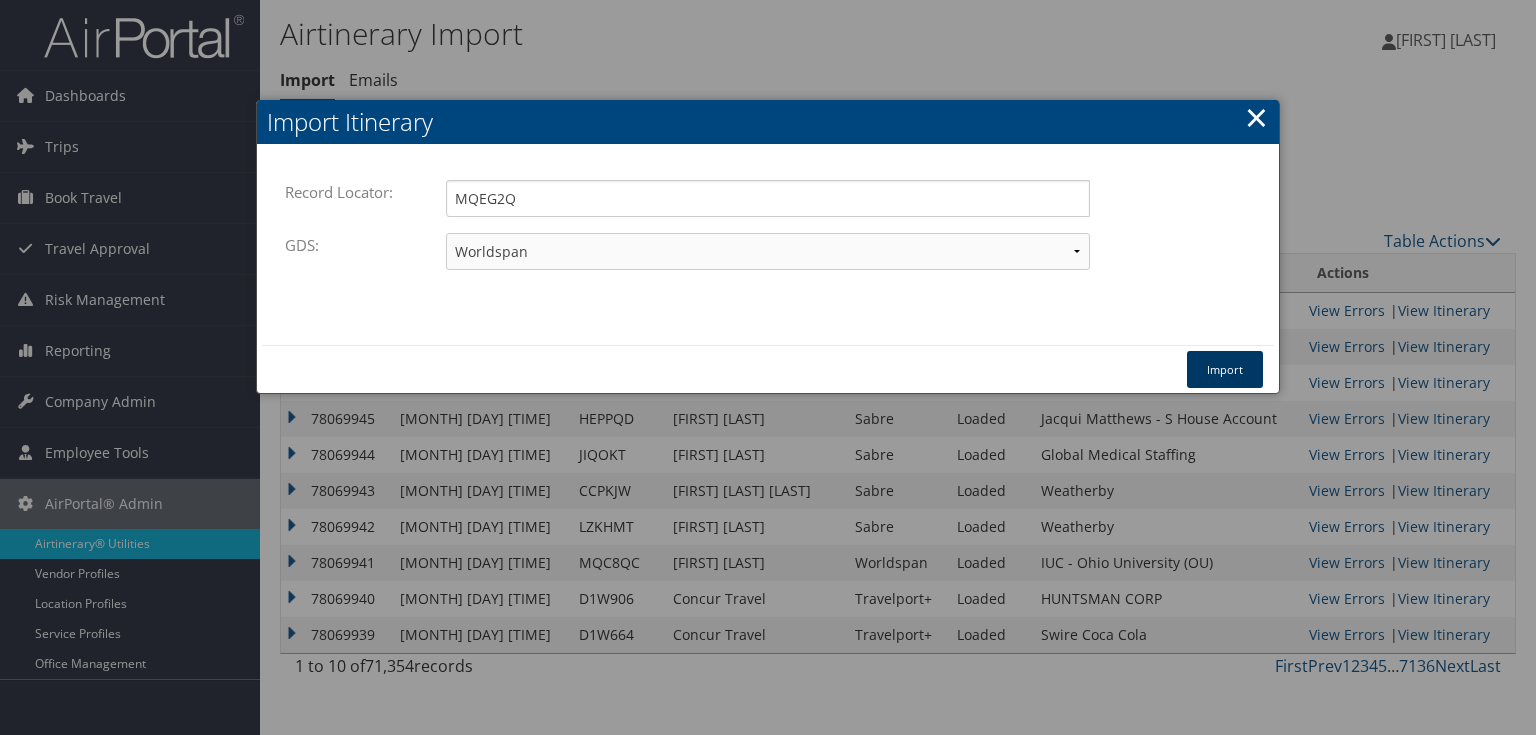 click on "Import" at bounding box center (1225, 369) 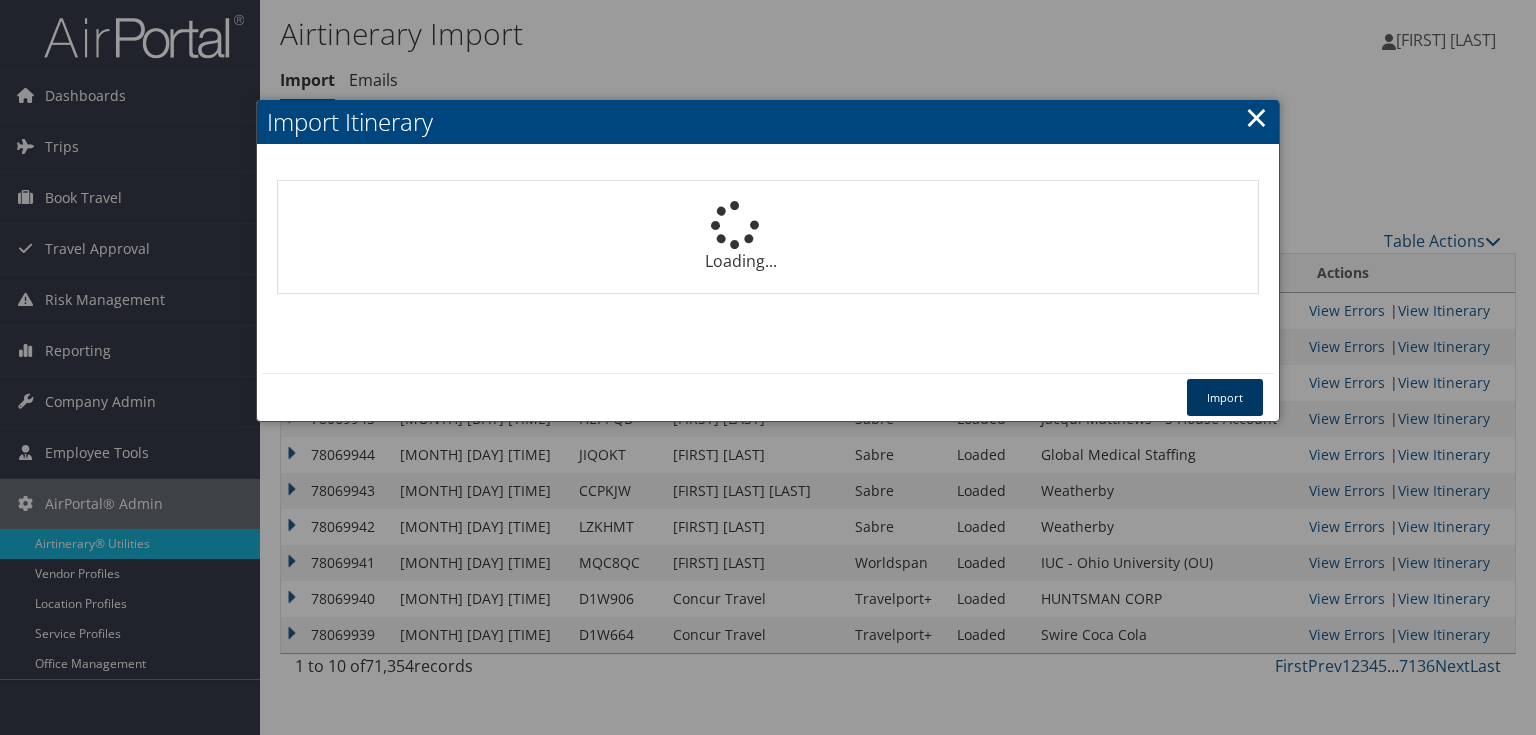 type 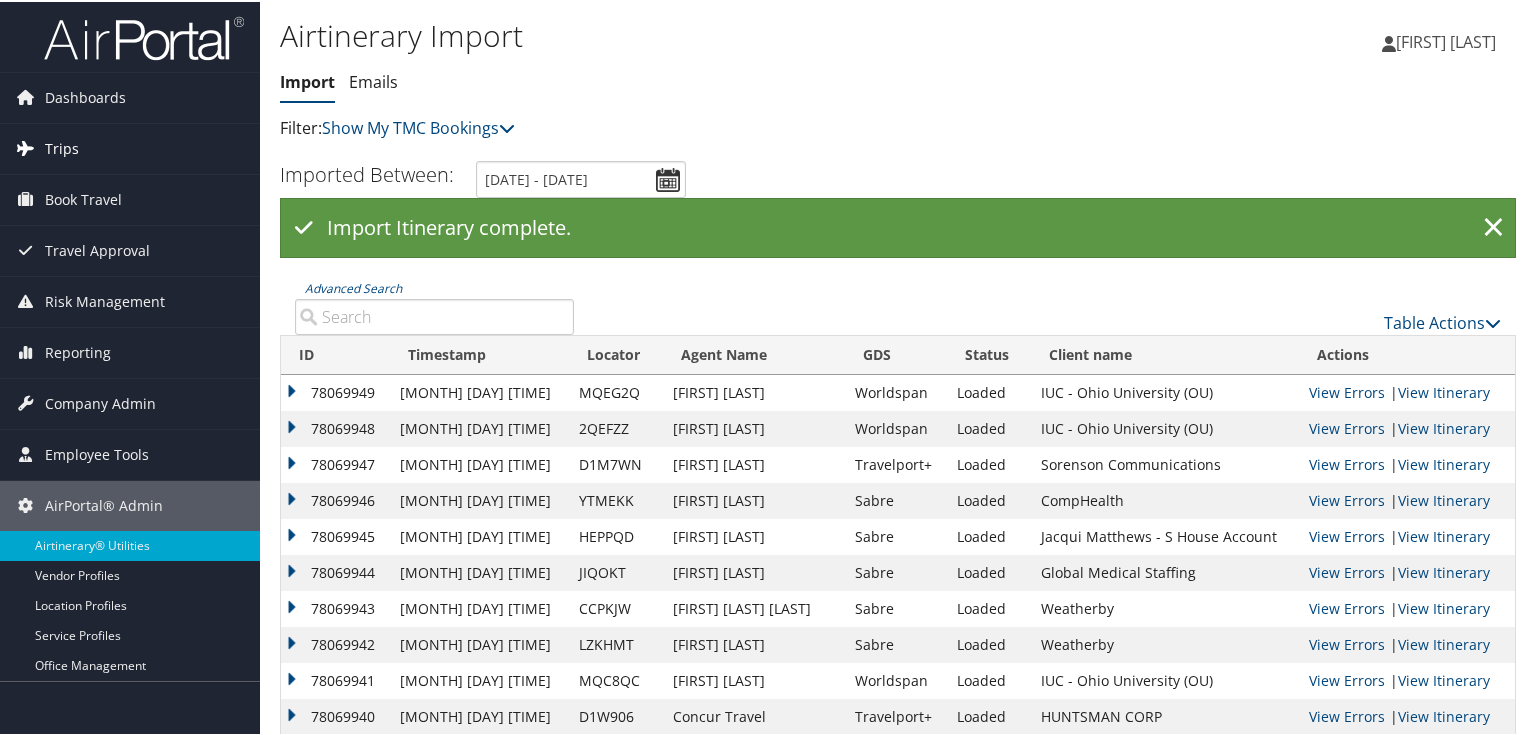 click on "Trips" at bounding box center [62, 147] 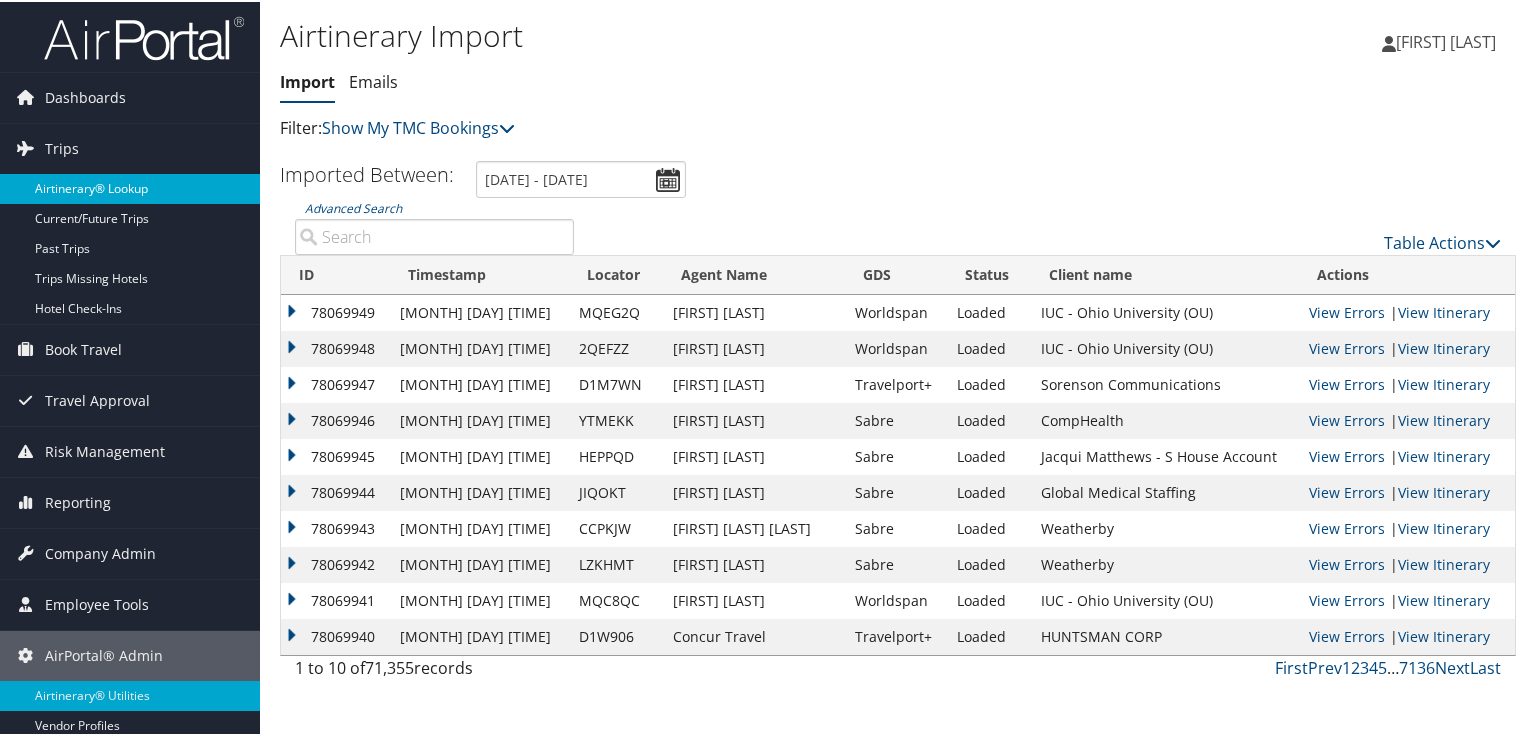 click on "Airtinerary® Lookup" at bounding box center (130, 187) 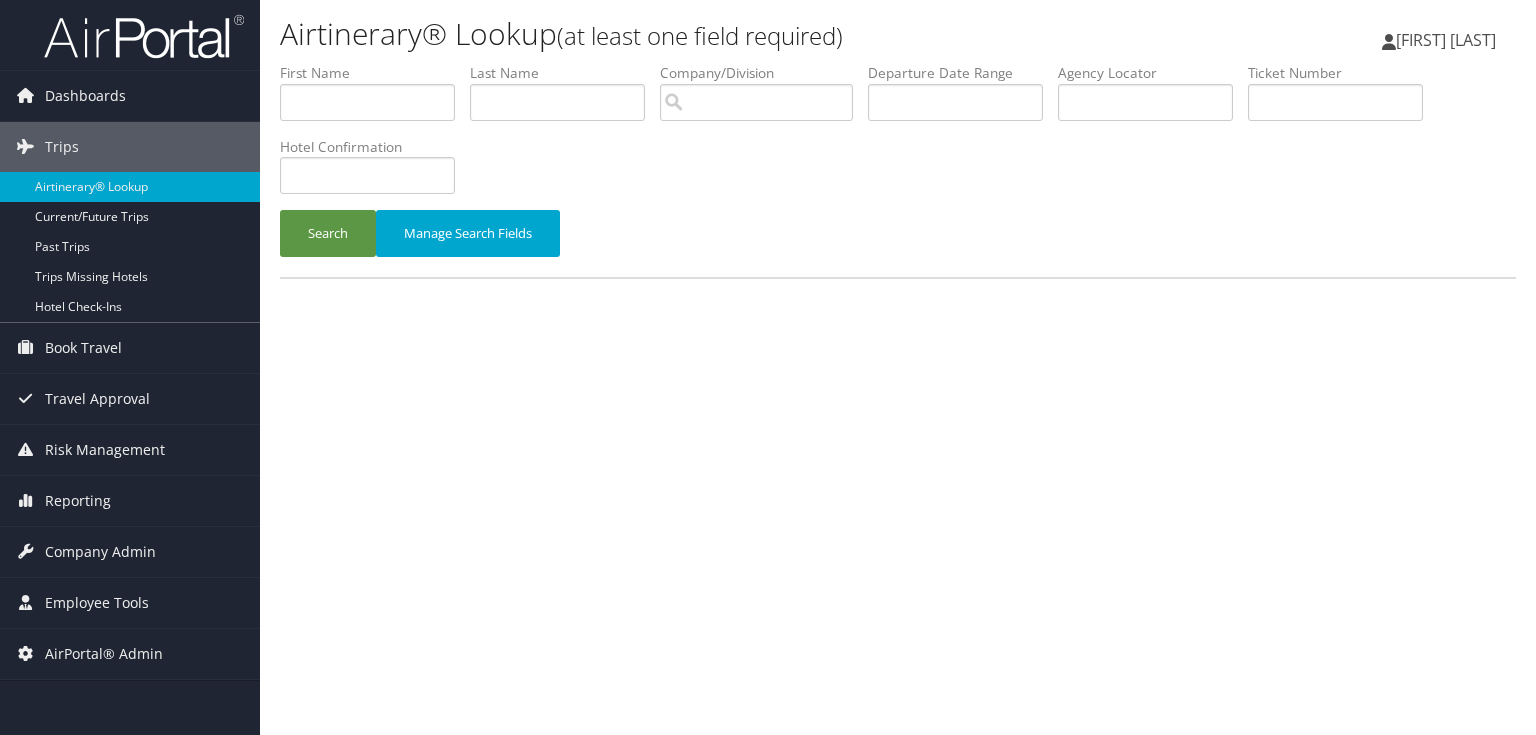 scroll, scrollTop: 0, scrollLeft: 0, axis: both 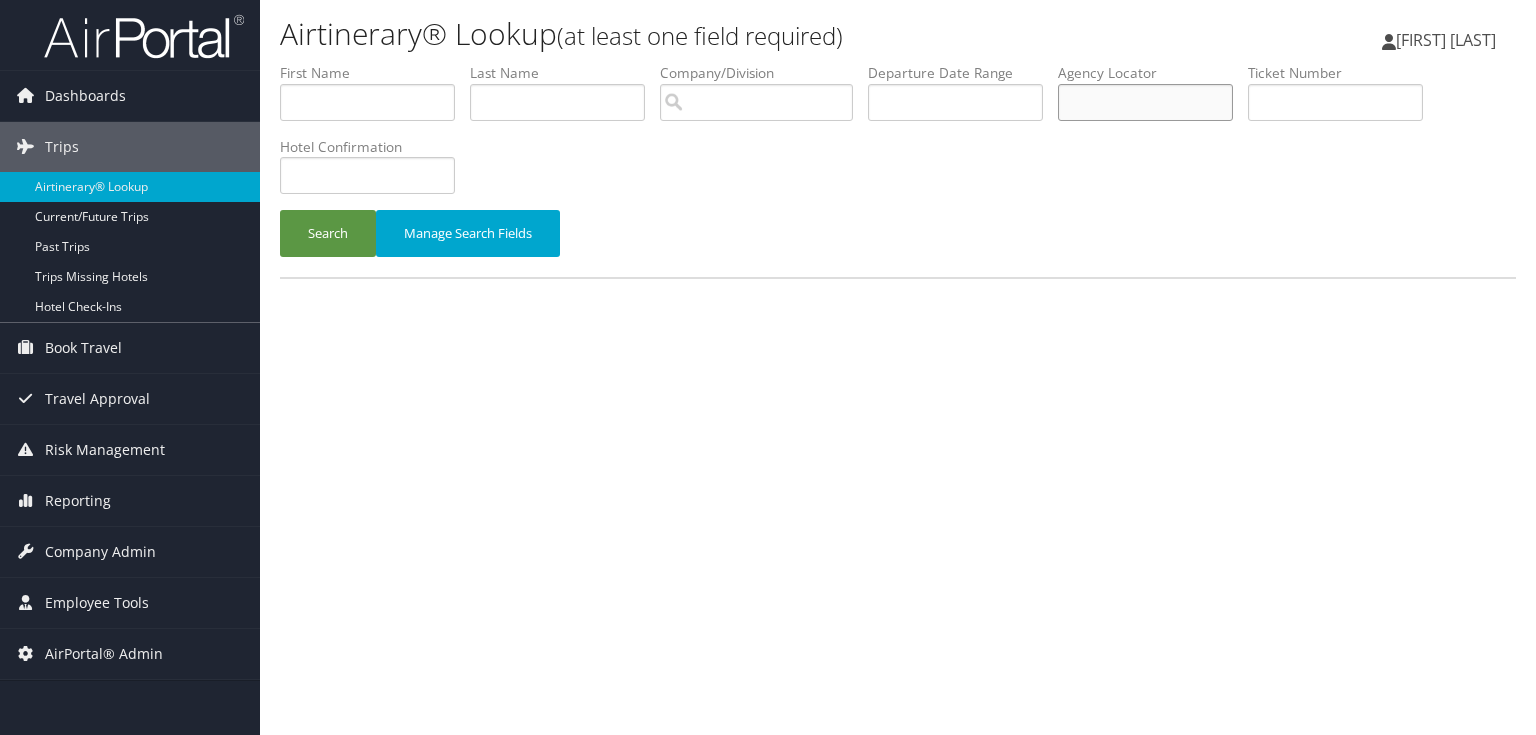click at bounding box center (1145, 102) 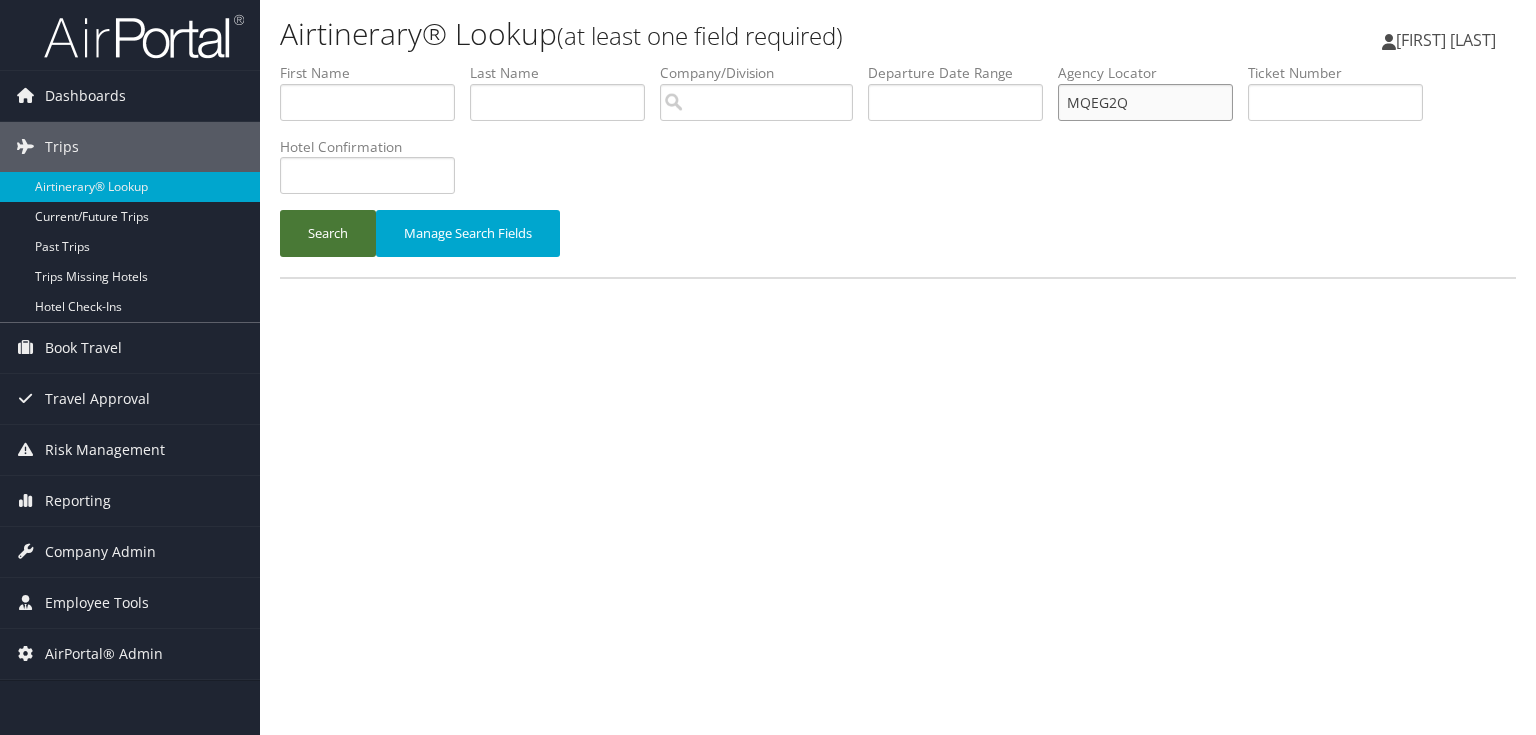 type on "MQEG2Q" 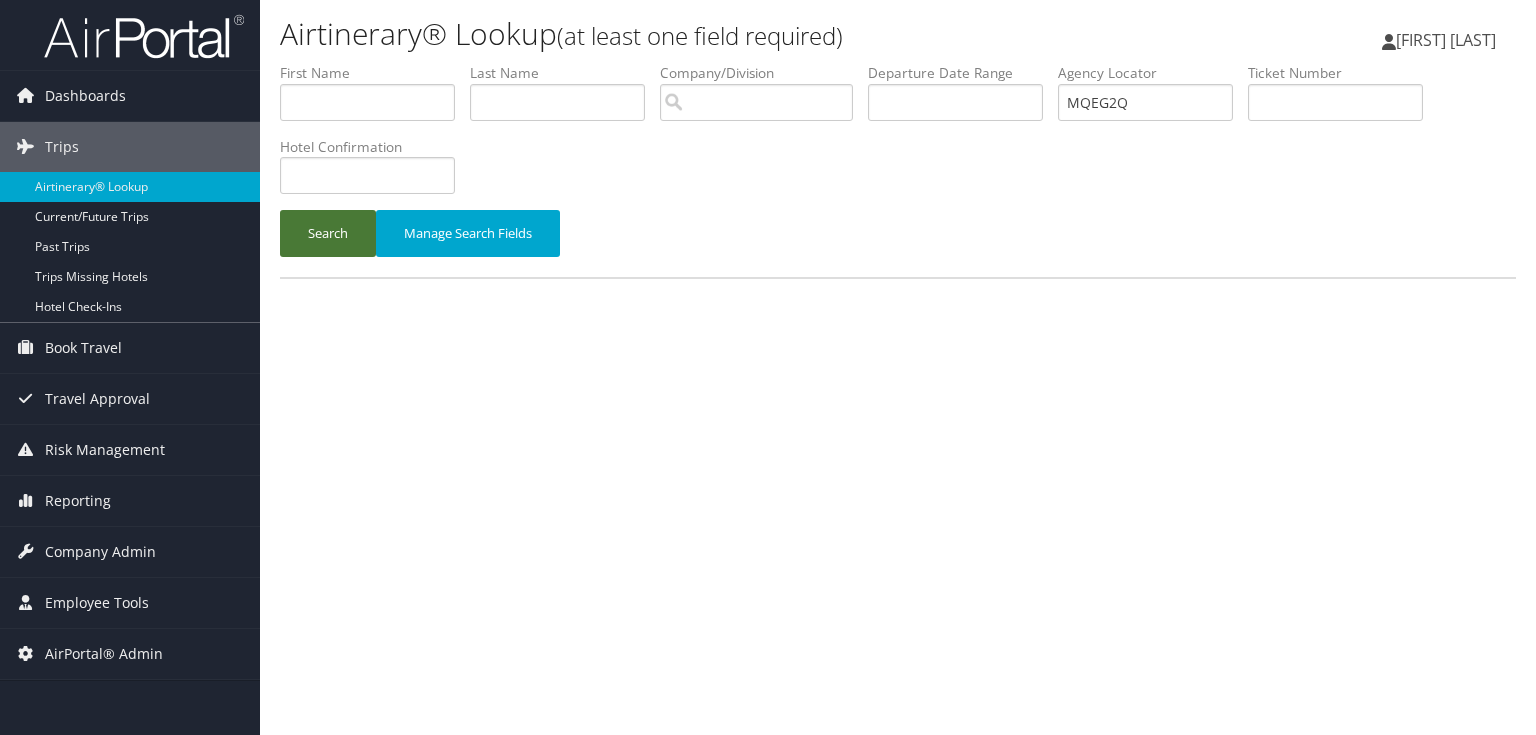 click on "Search" at bounding box center [328, 233] 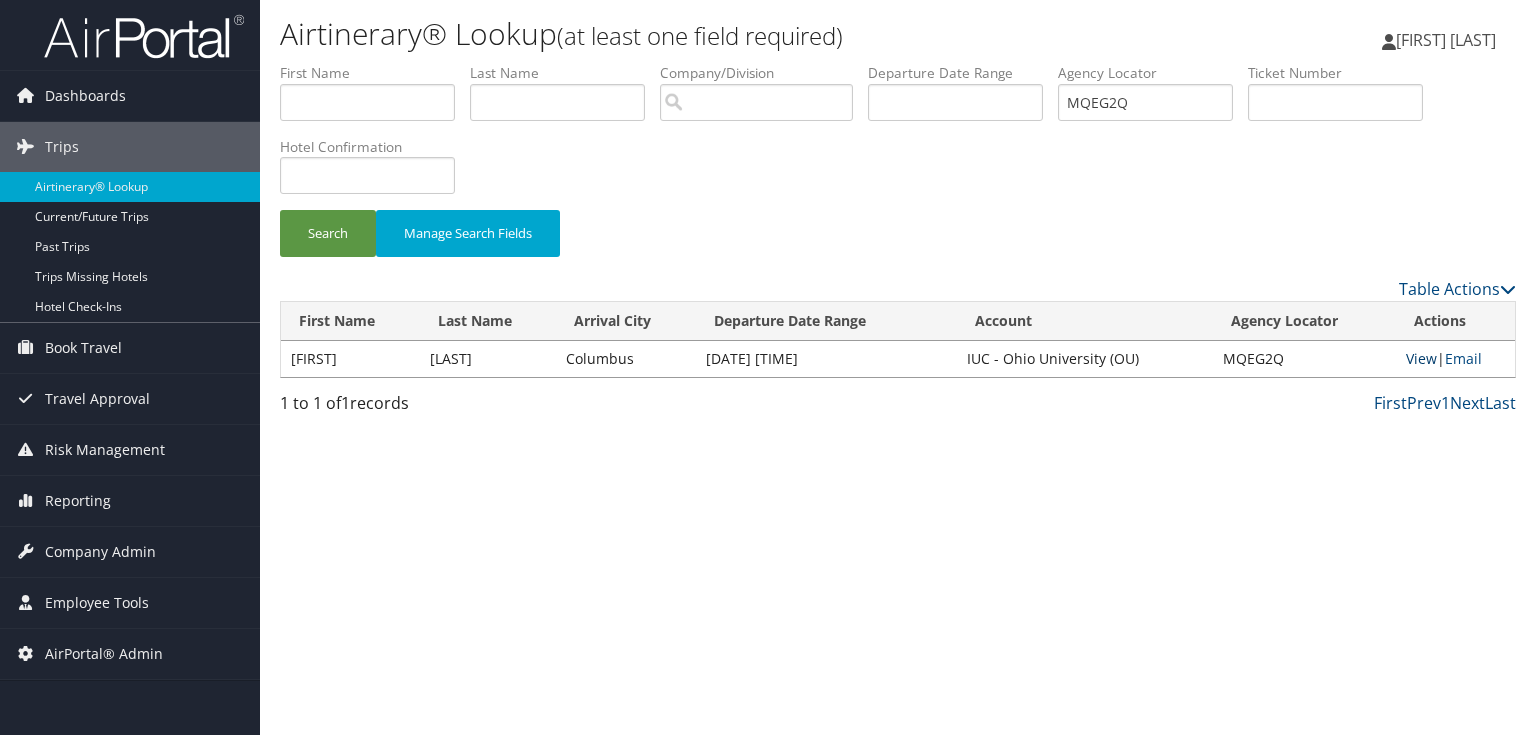 click on "View" at bounding box center [1421, 358] 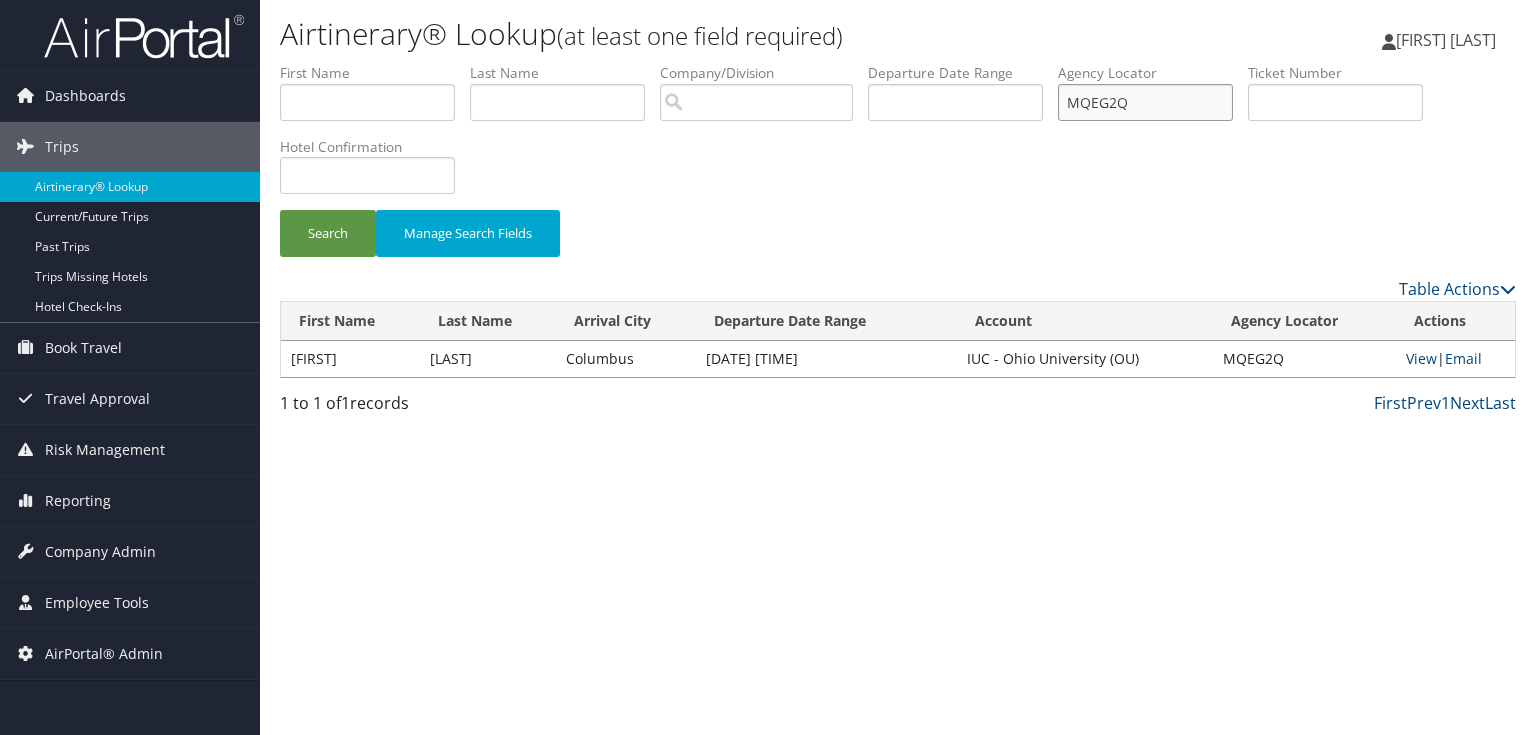 drag, startPoint x: 1166, startPoint y: 106, endPoint x: 968, endPoint y: 102, distance: 198.0404 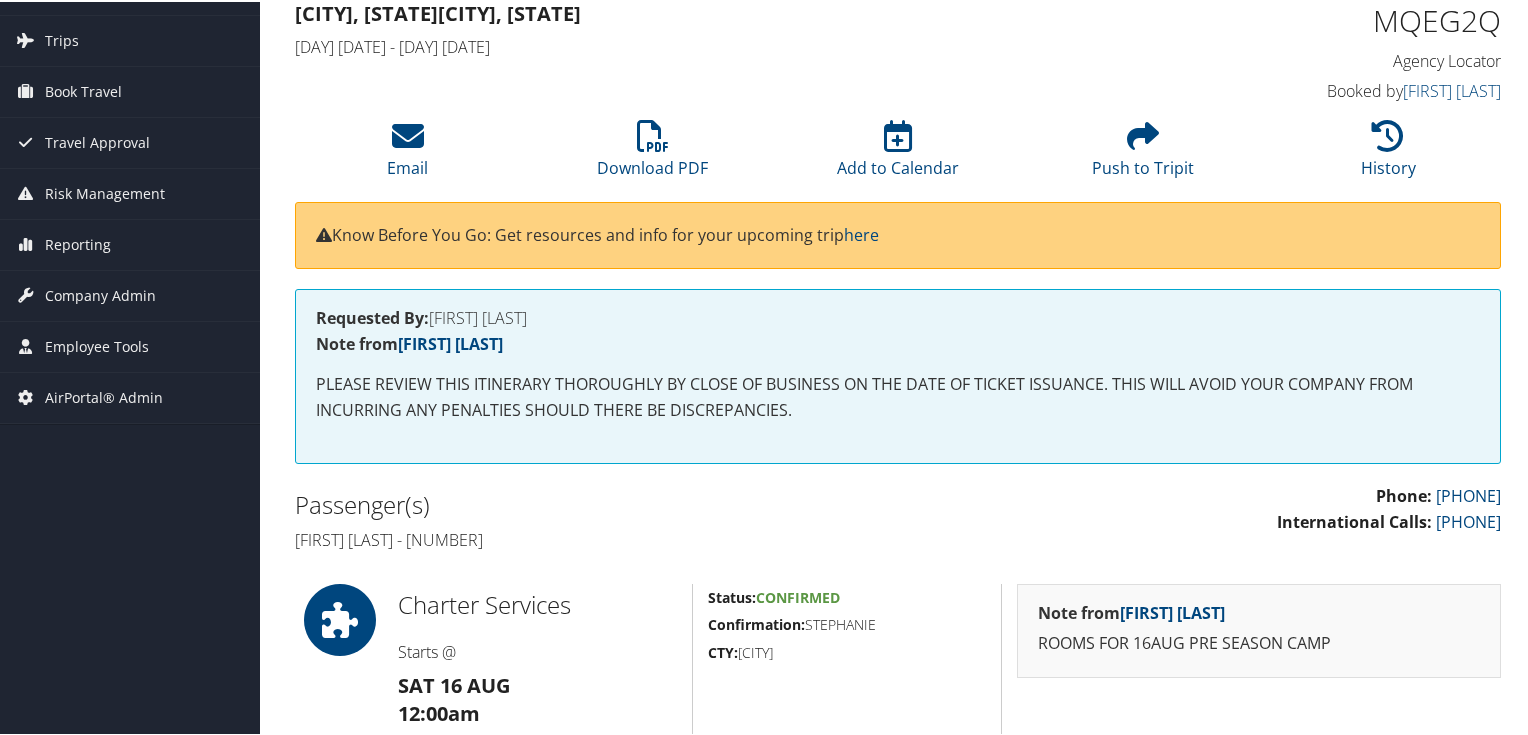 scroll, scrollTop: 0, scrollLeft: 0, axis: both 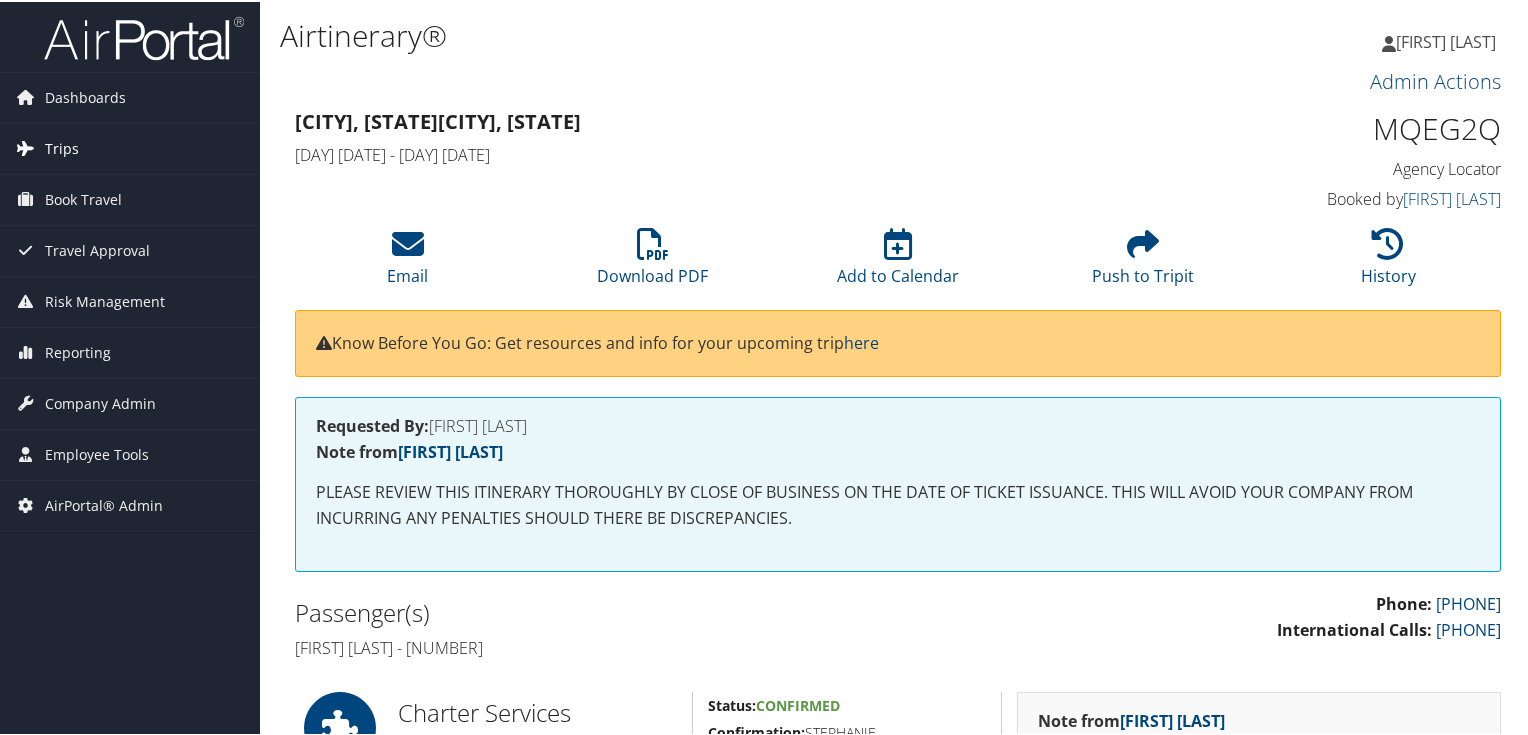 click on "Trips" at bounding box center [62, 147] 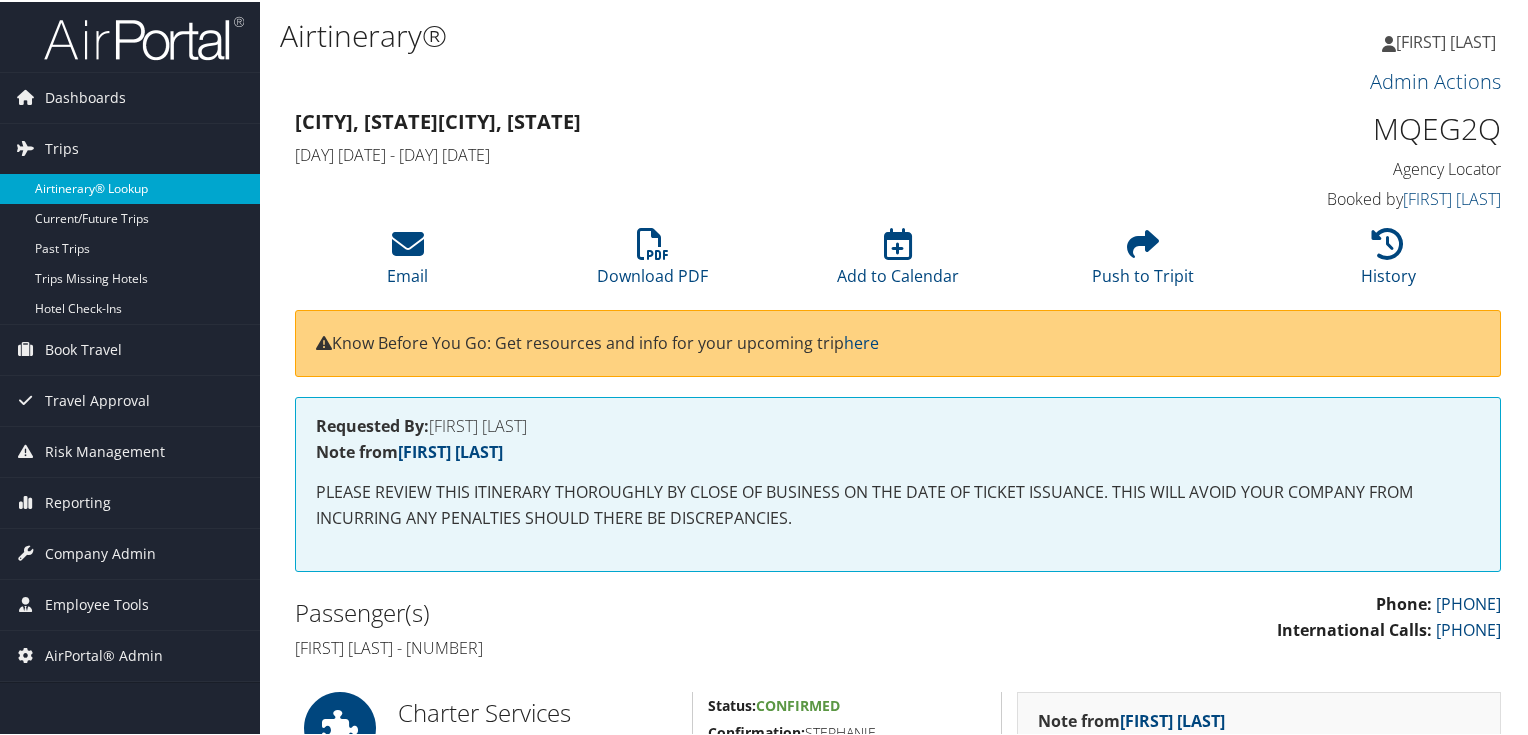 click on "Airtinerary® Lookup" at bounding box center (130, 187) 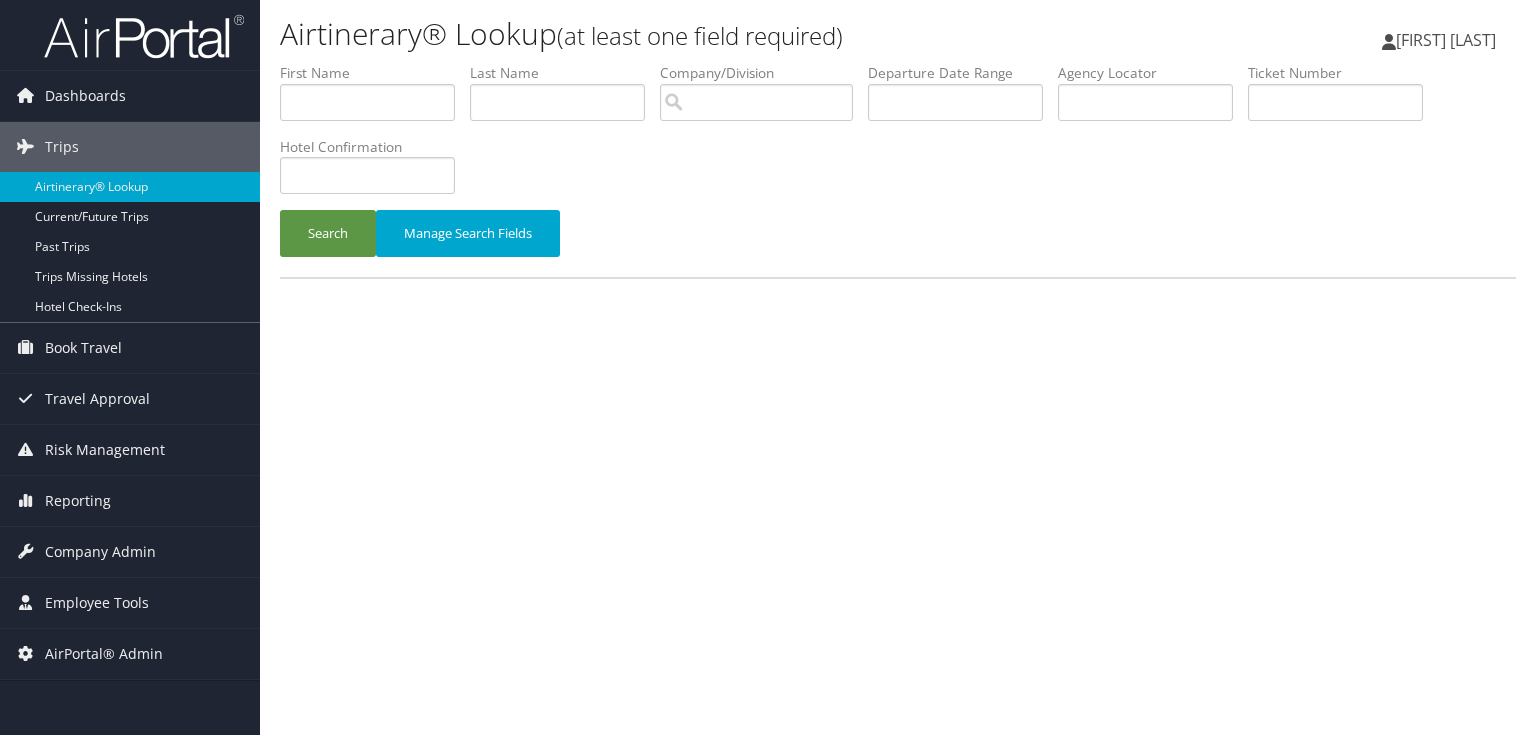 scroll, scrollTop: 0, scrollLeft: 0, axis: both 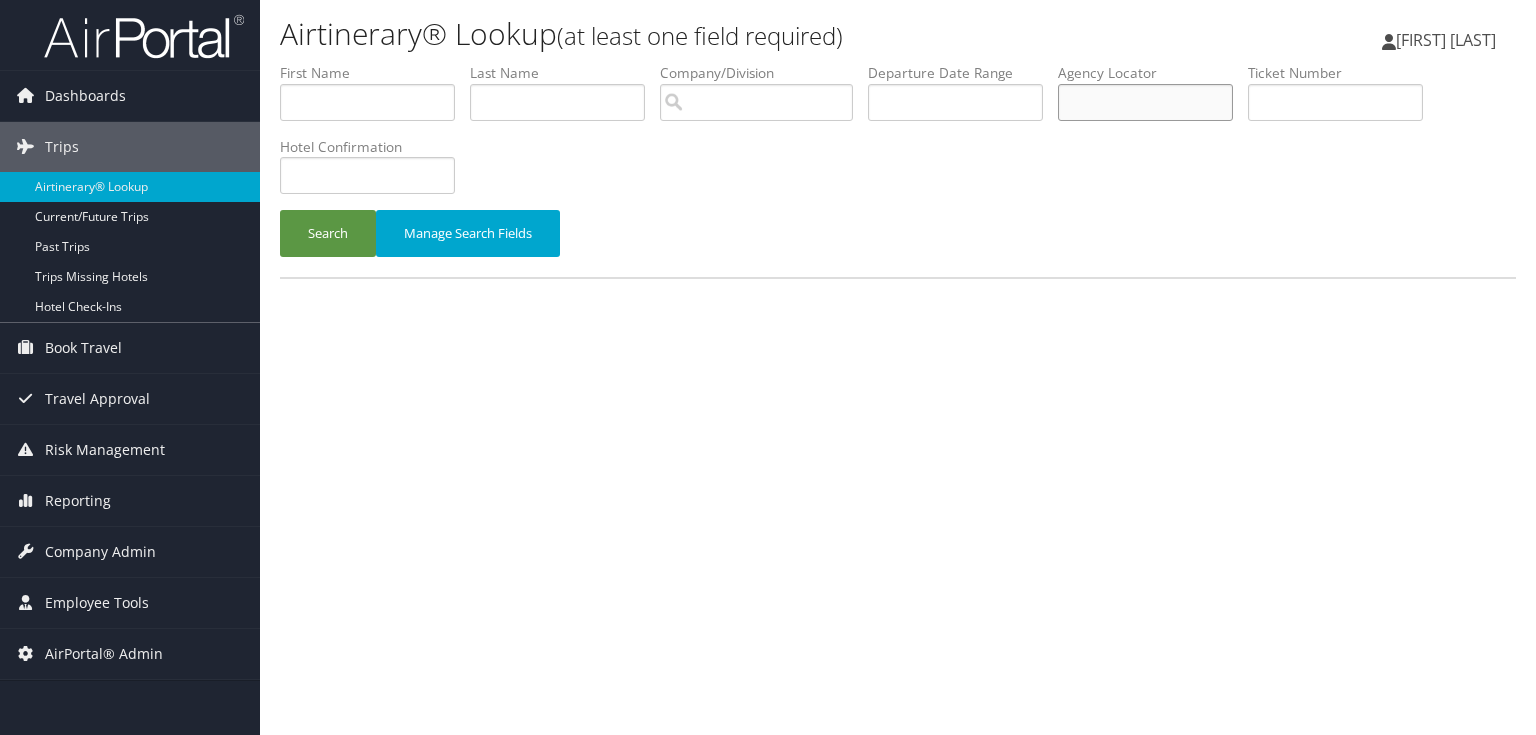 click at bounding box center (1145, 102) 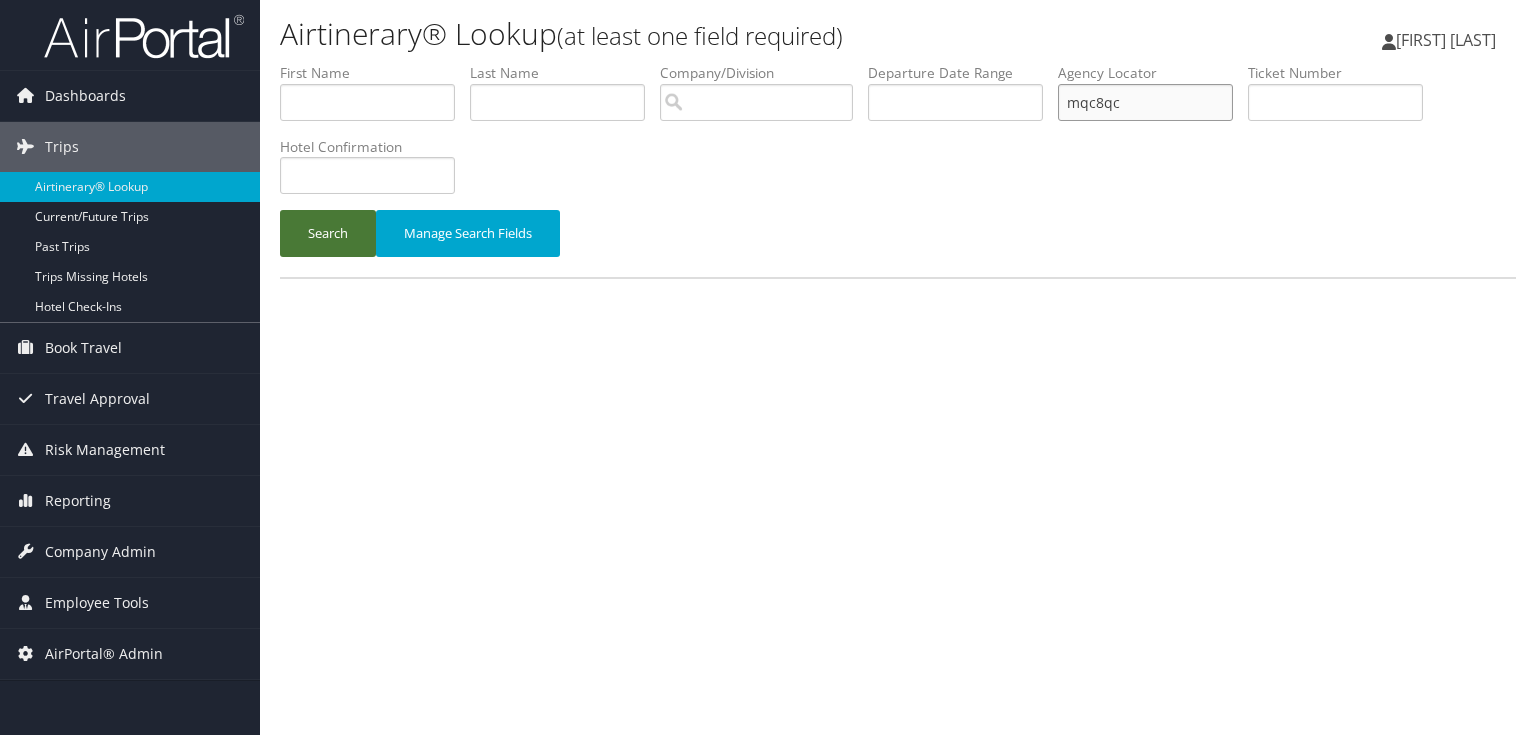 type on "mqc8qc" 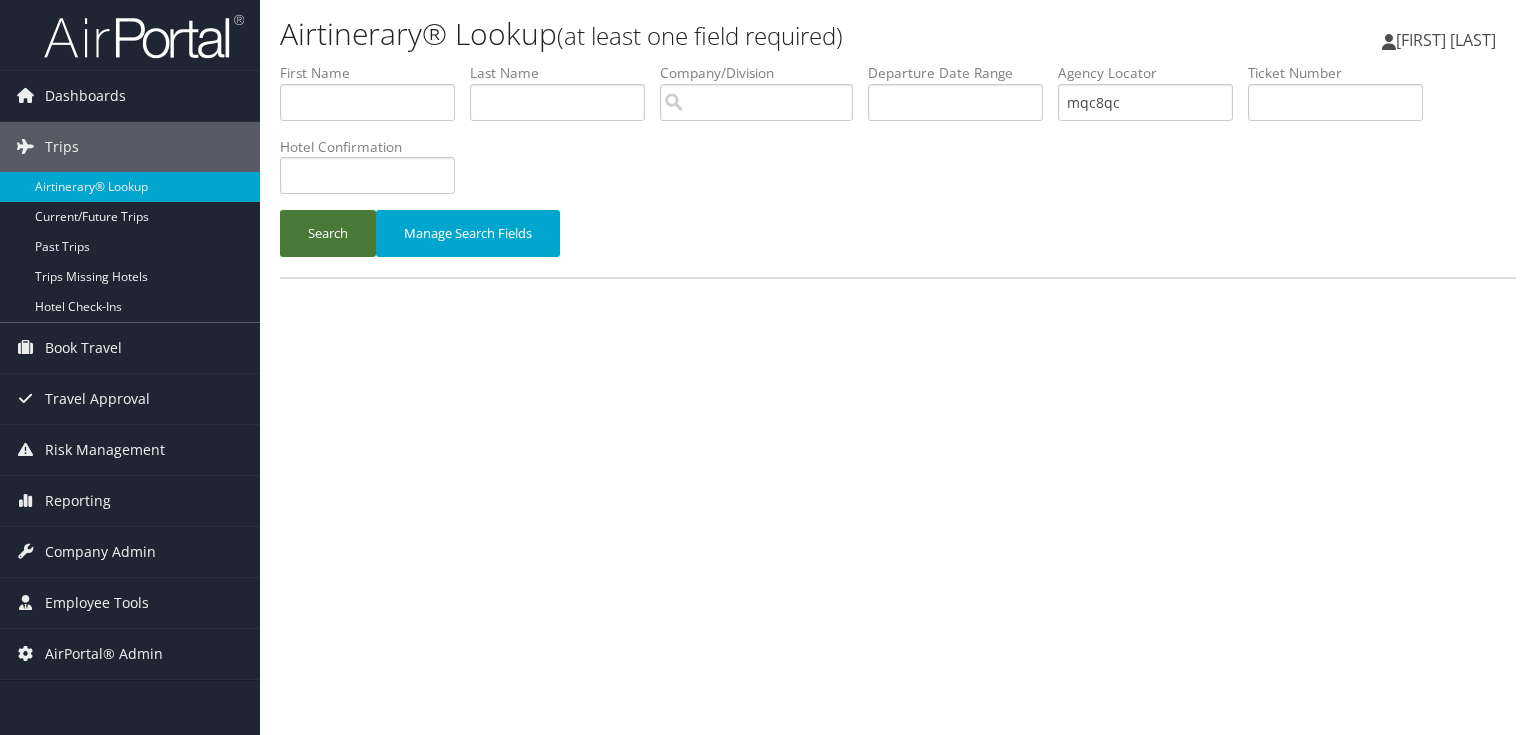 click on "Search" at bounding box center (328, 233) 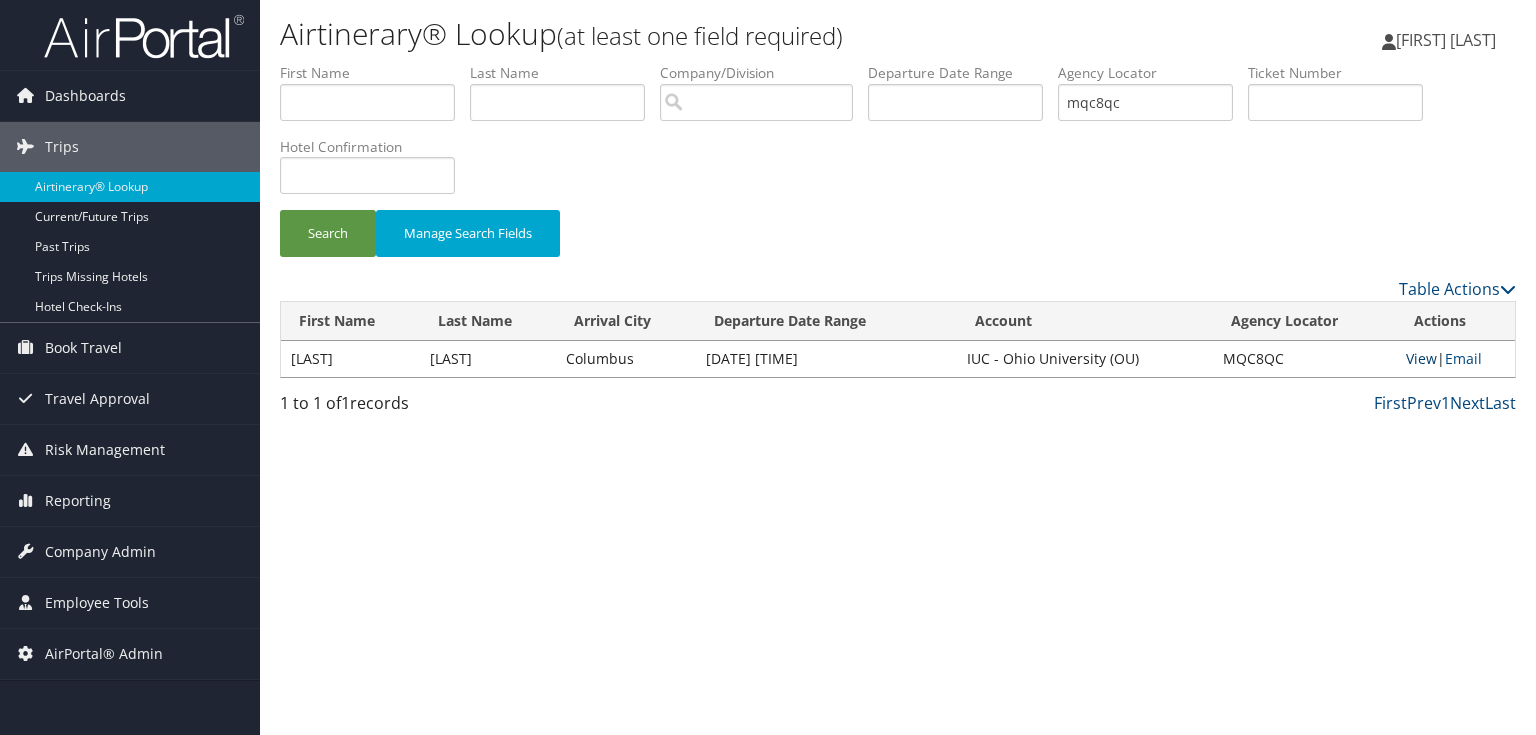 click on "View" at bounding box center [1421, 358] 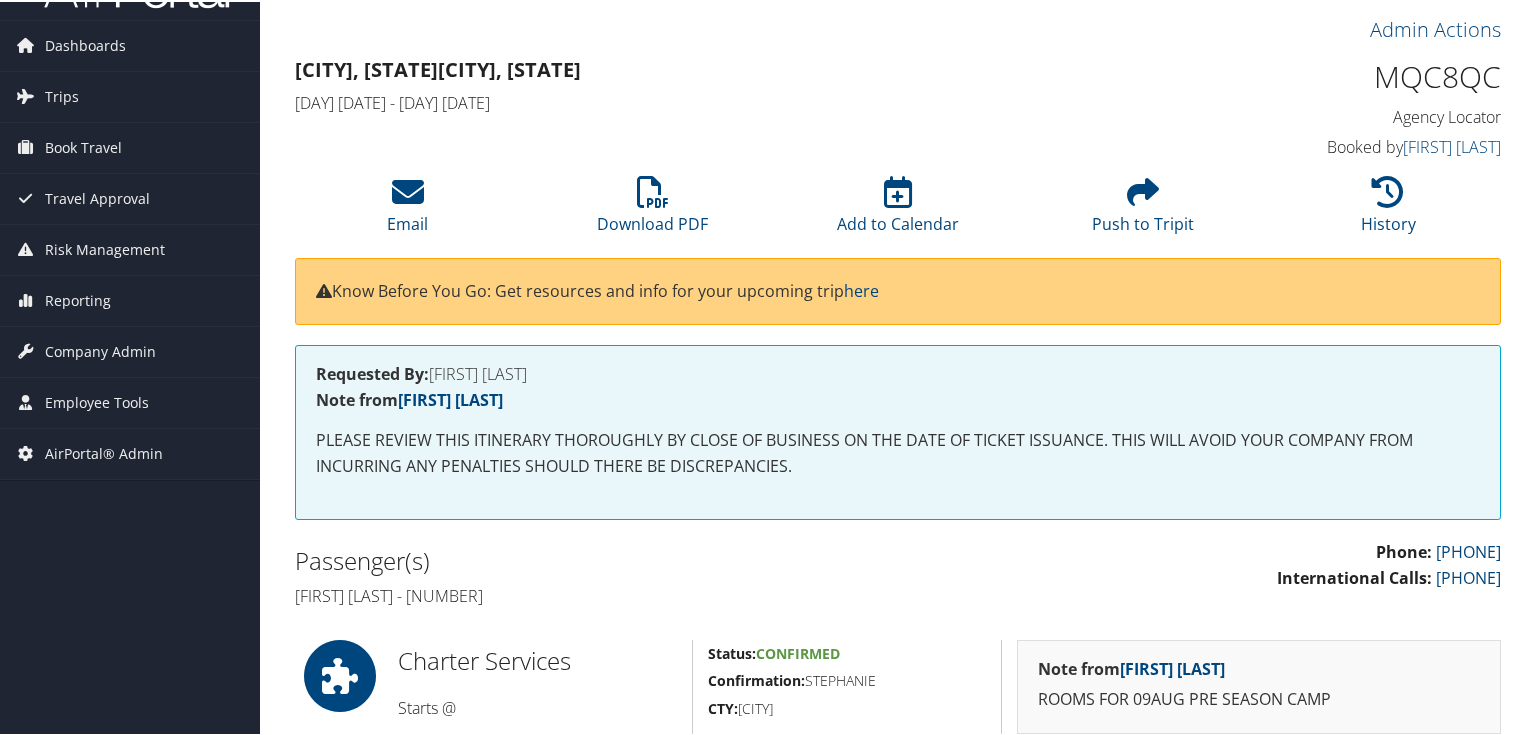 scroll, scrollTop: 0, scrollLeft: 0, axis: both 